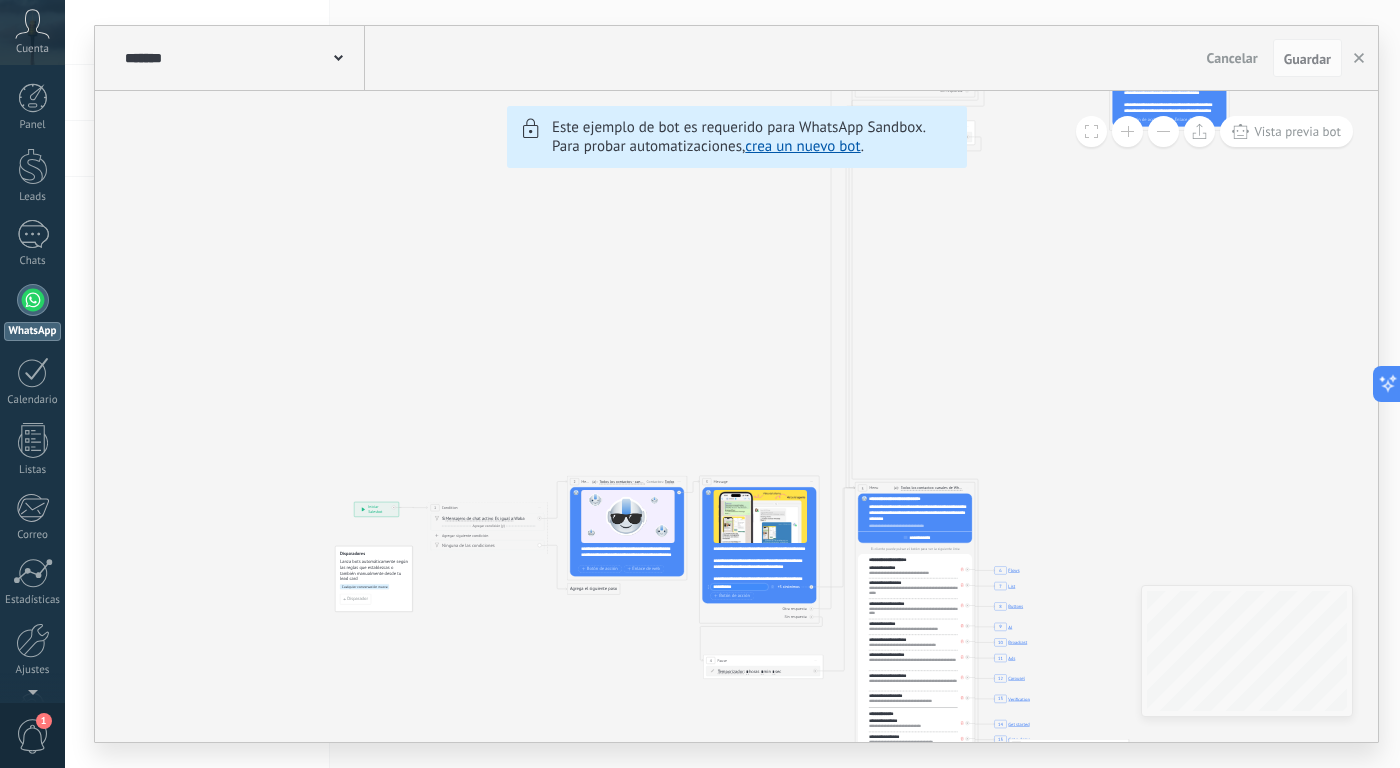 scroll, scrollTop: 0, scrollLeft: 0, axis: both 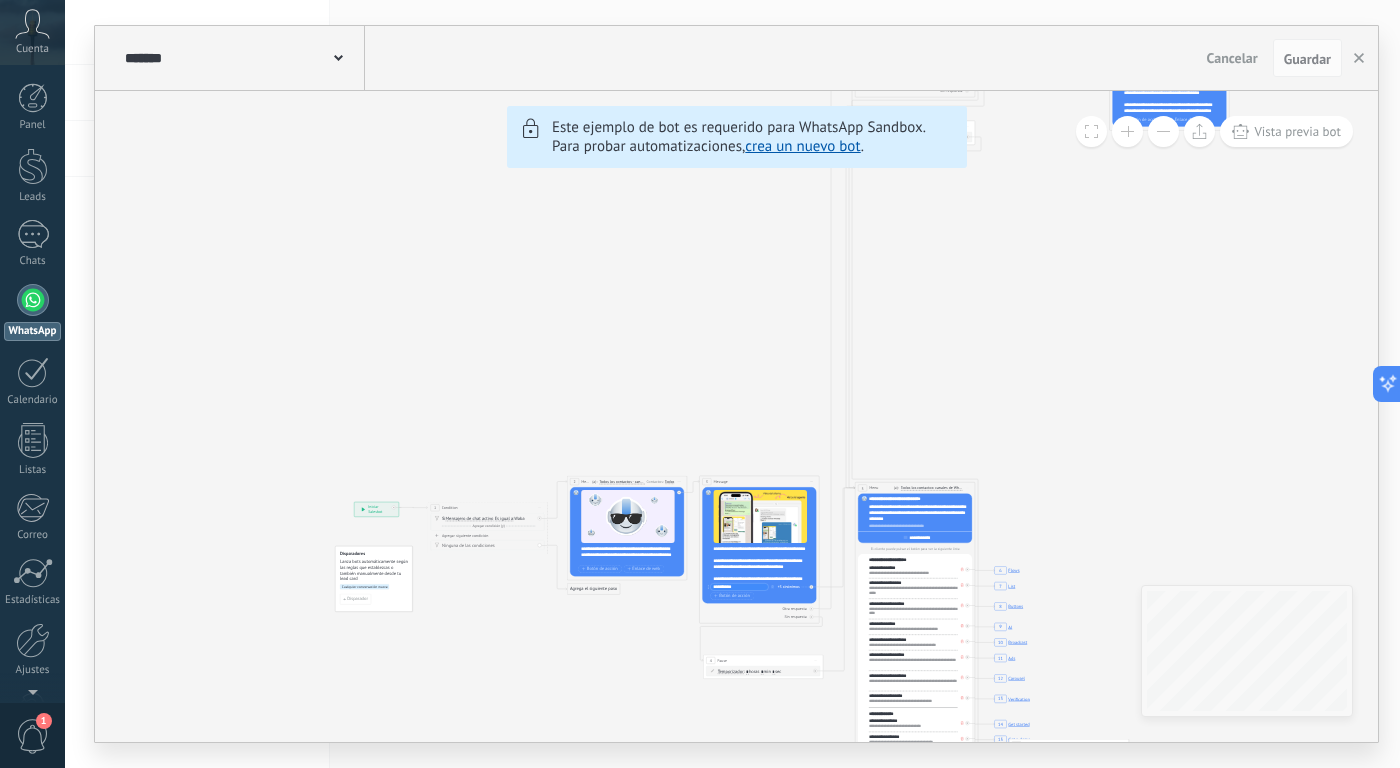 click 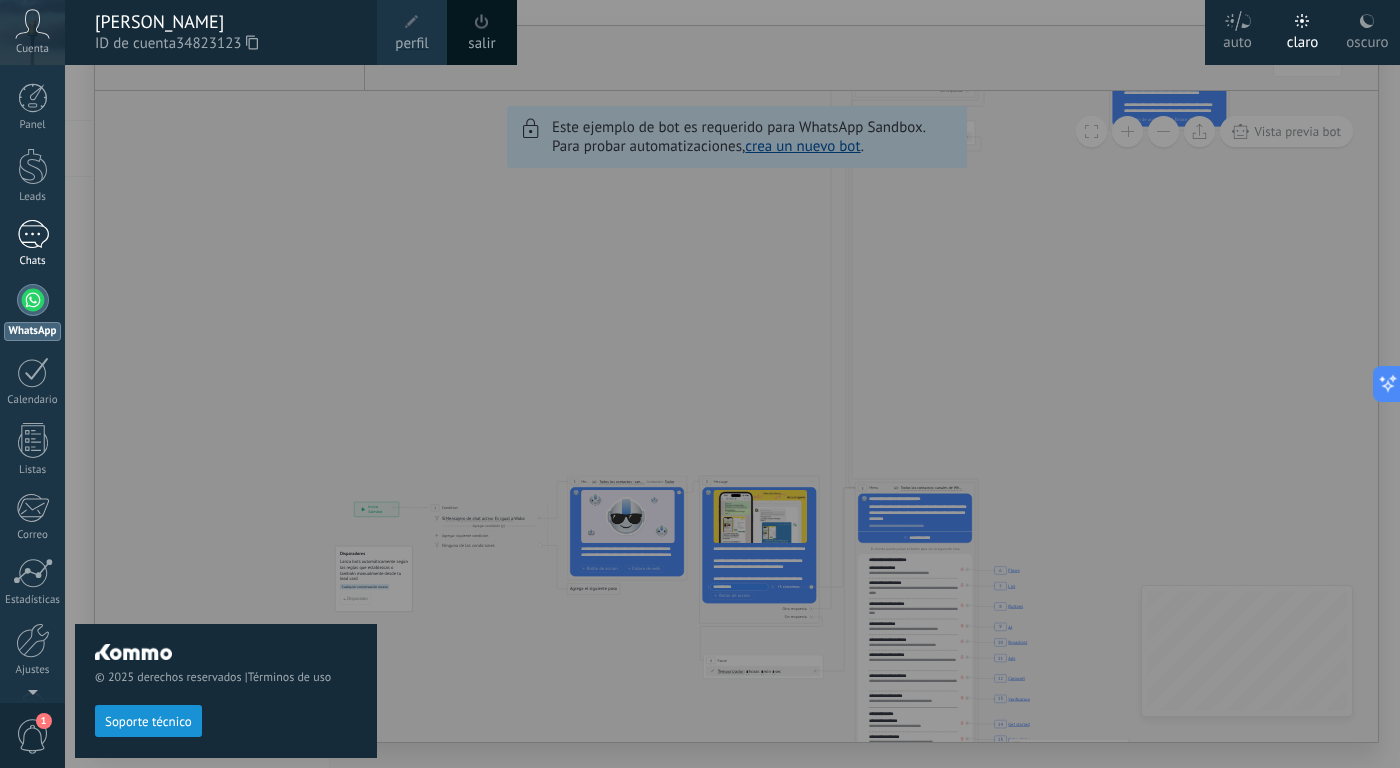 click at bounding box center [33, 234] 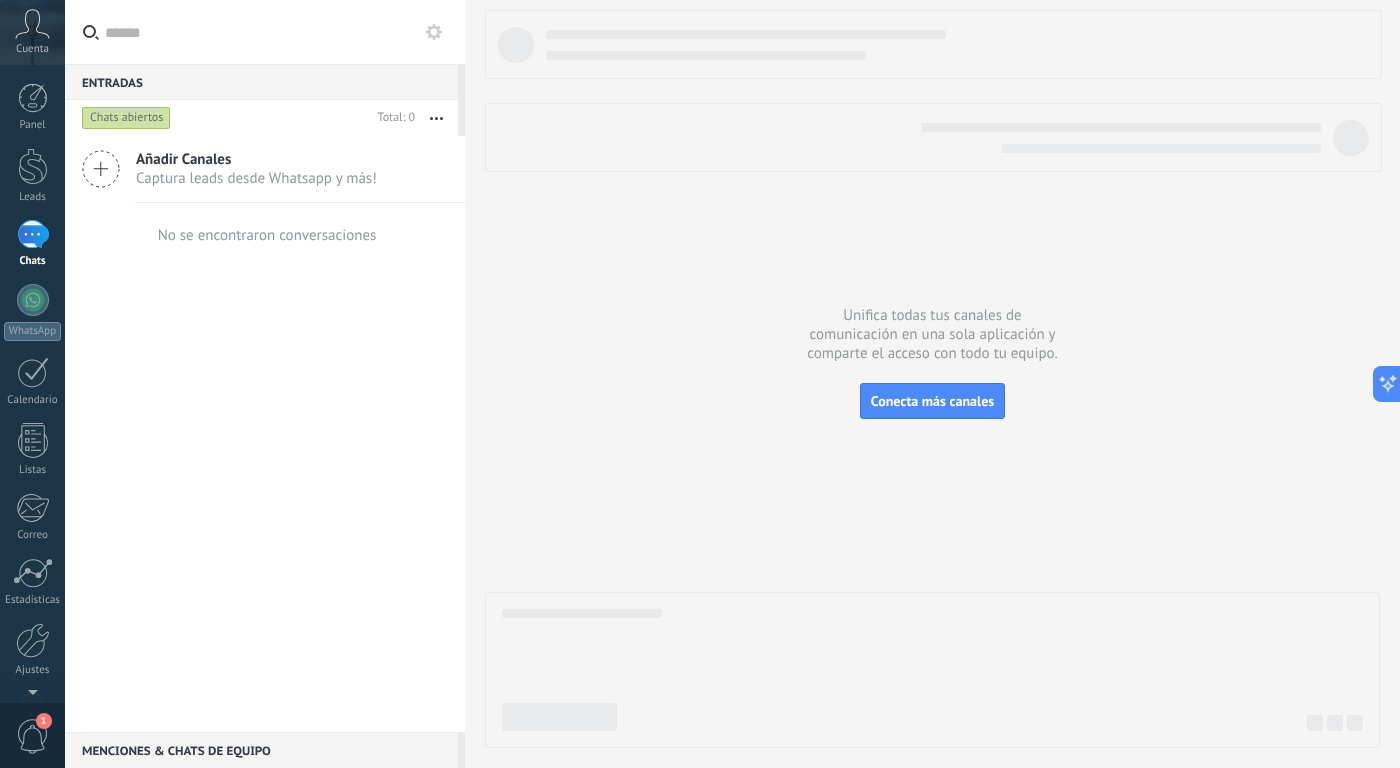 click 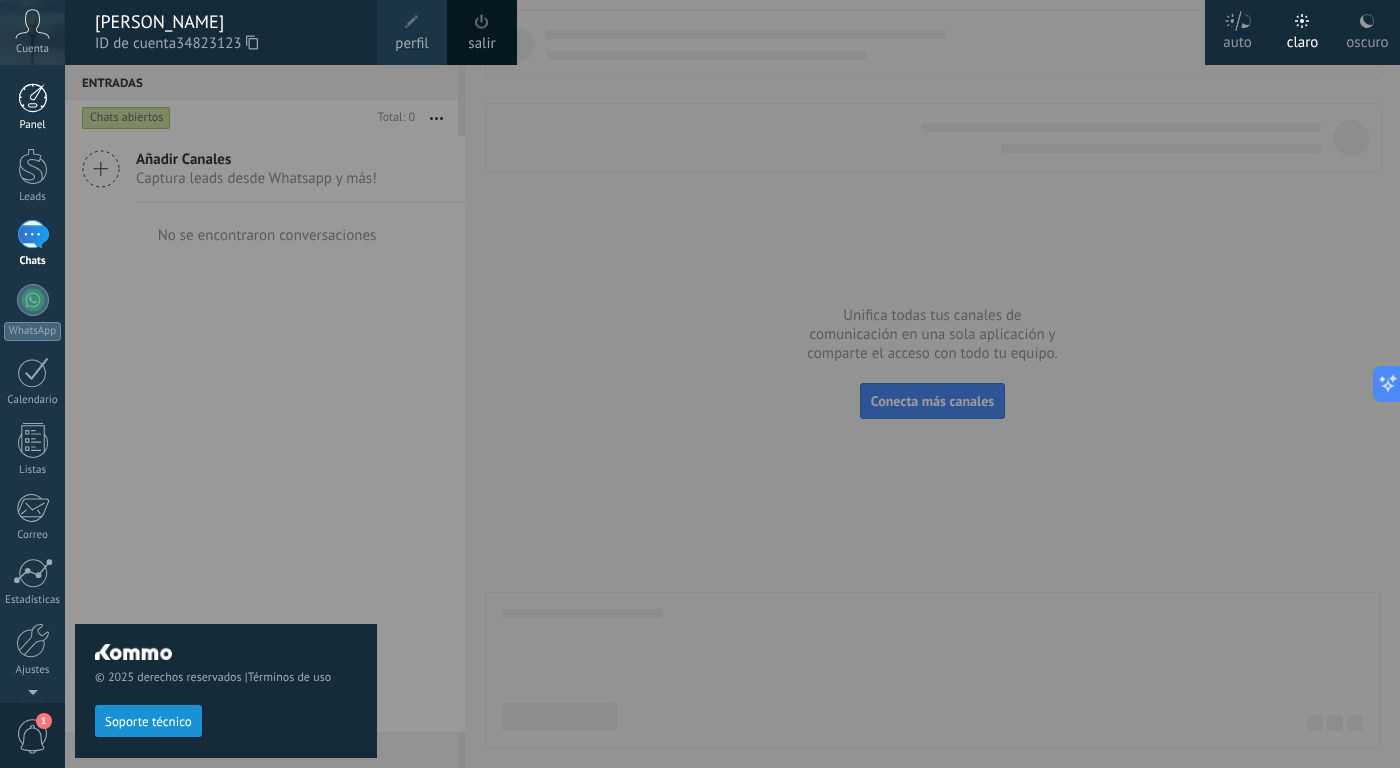click on "Panel" at bounding box center [32, 107] 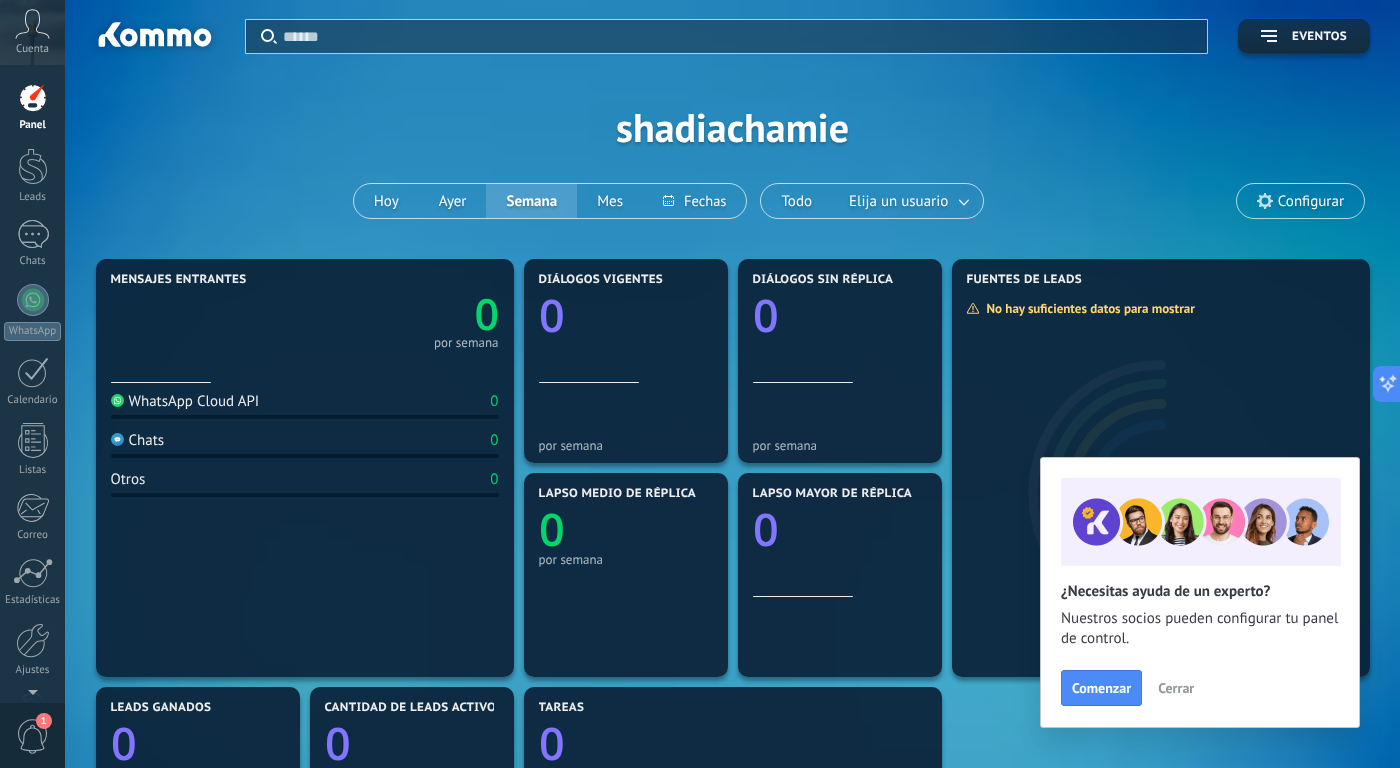 click 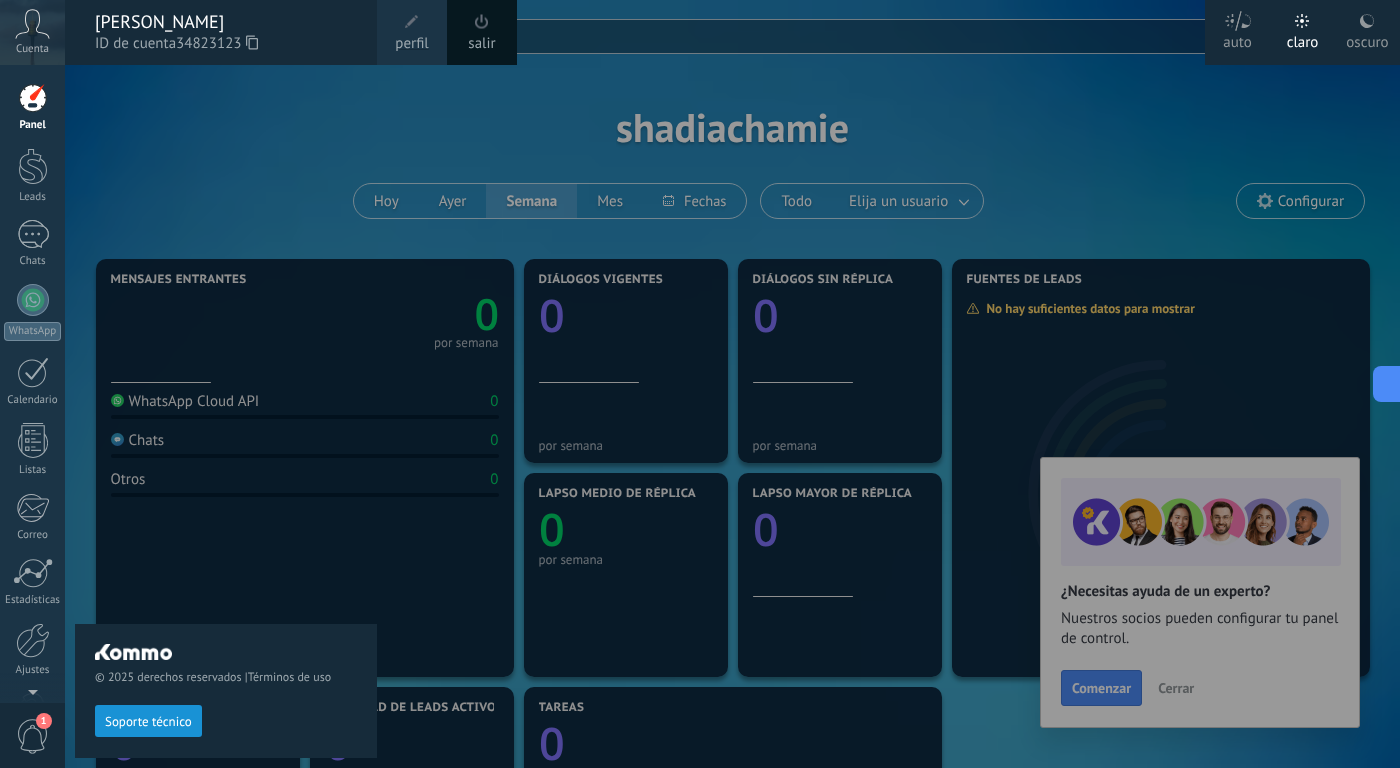 click at bounding box center (33, 98) 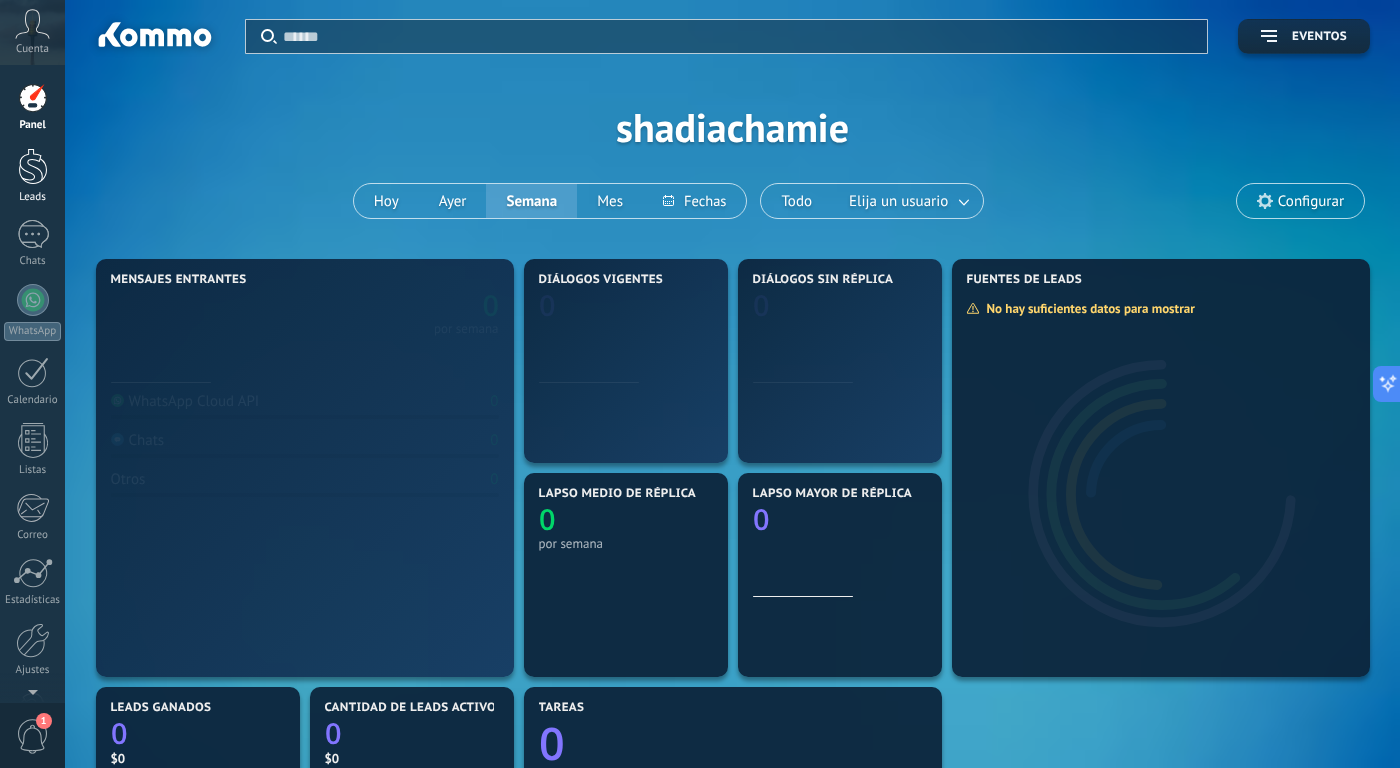 click on "Leads" at bounding box center (32, 176) 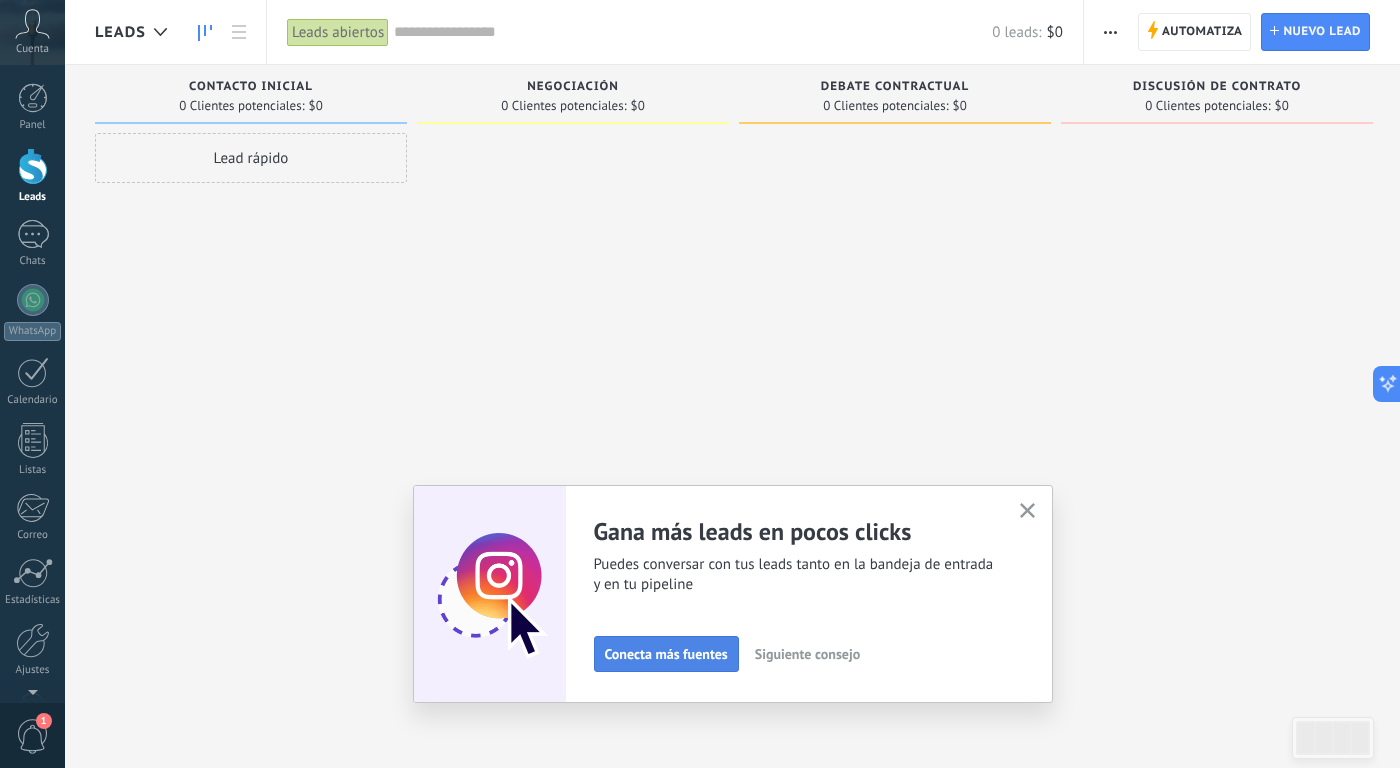 click on "Conecta más fuentes" at bounding box center [666, 654] 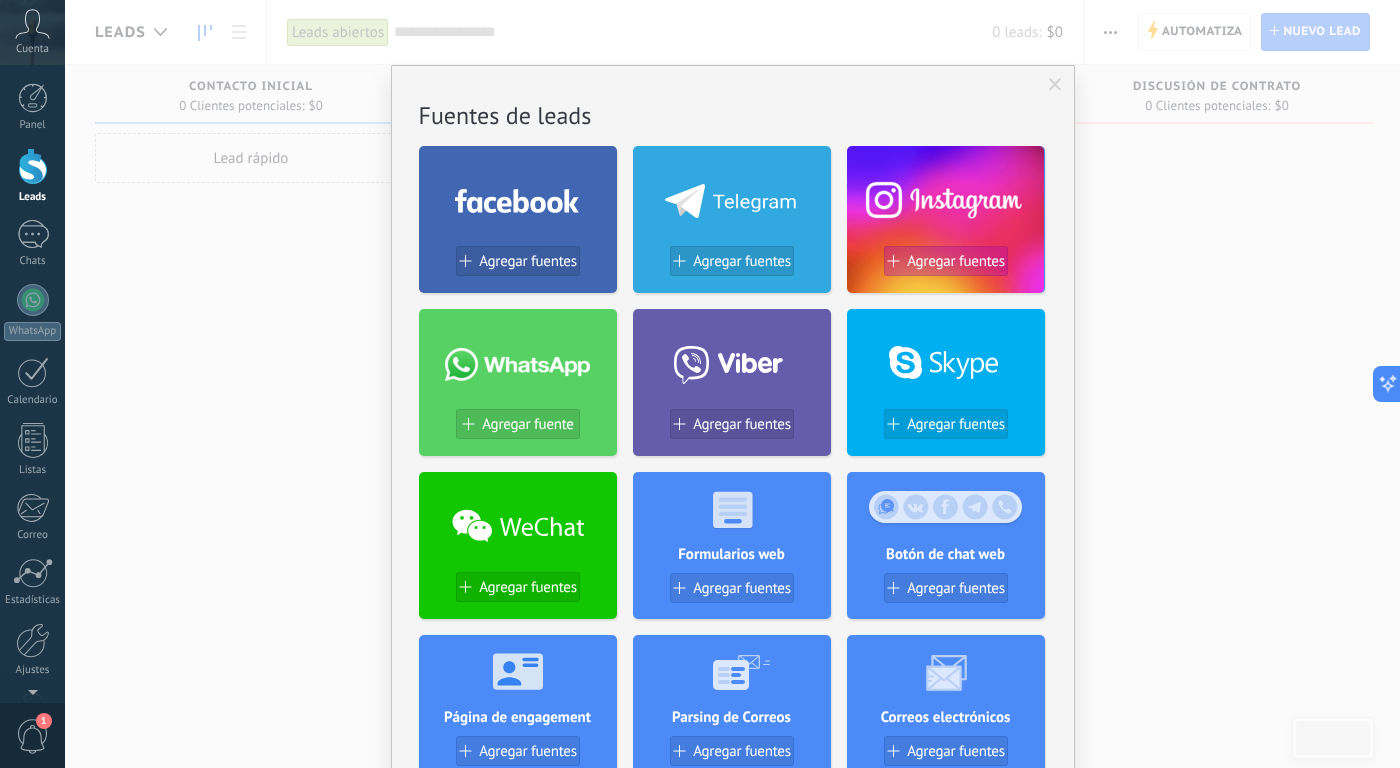 click on "Agregar fuentes" at bounding box center [956, 261] 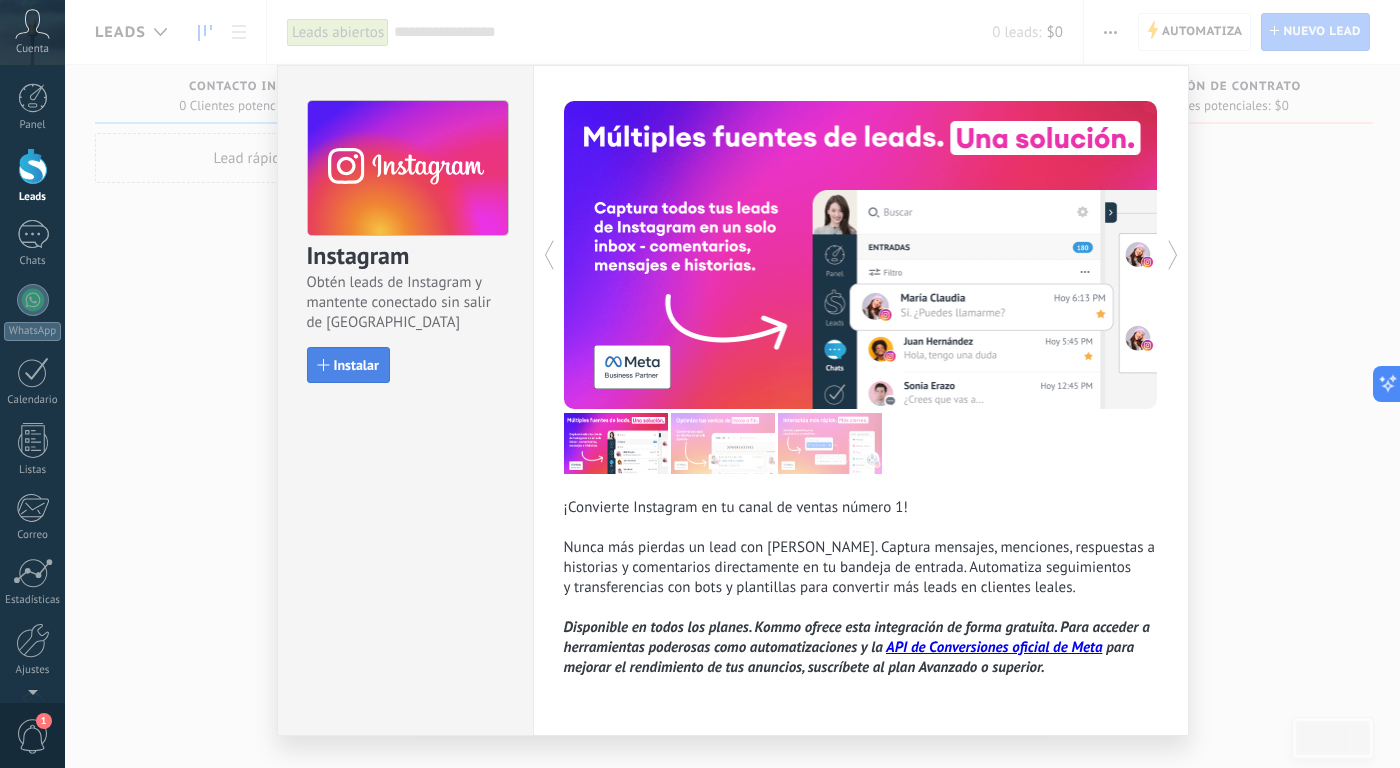 click on "Instalar" at bounding box center (348, 365) 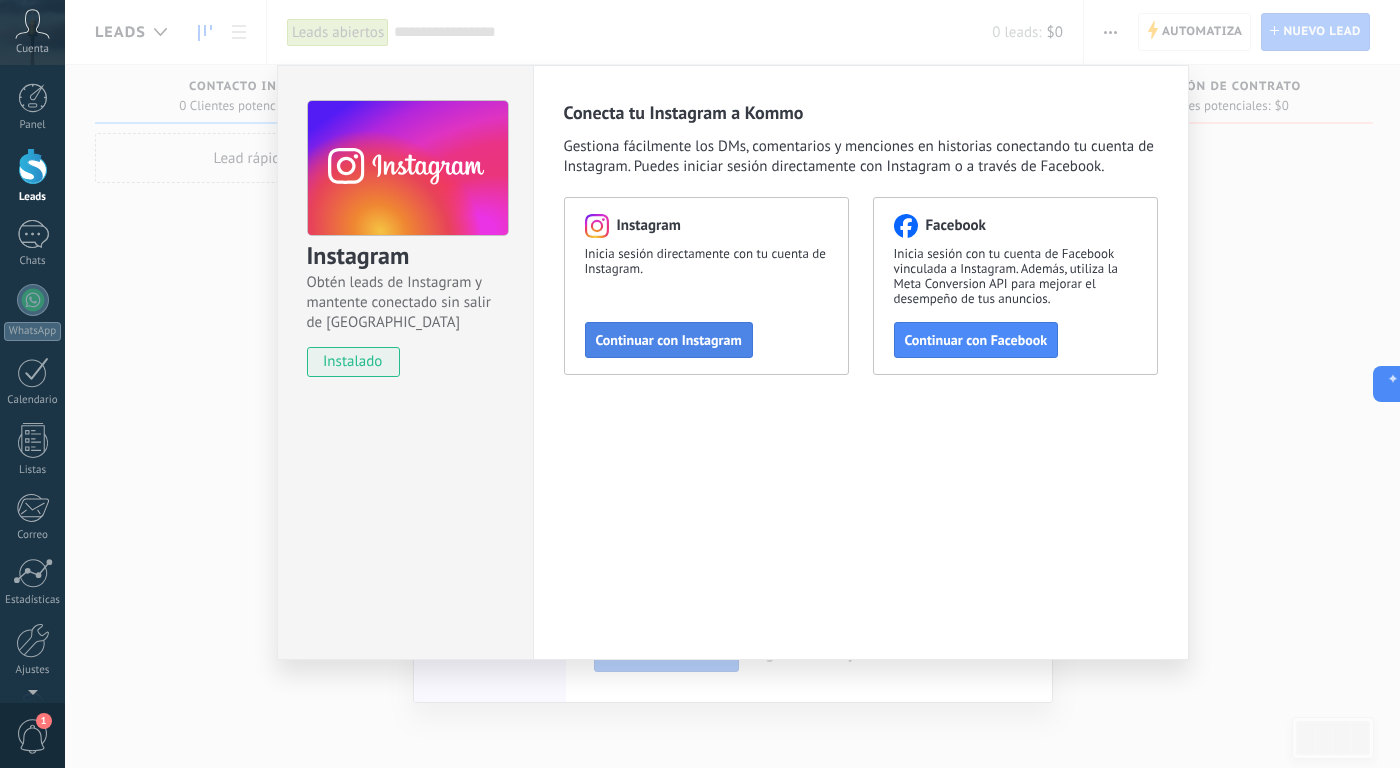 click on "Continuar con Instagram" at bounding box center [669, 340] 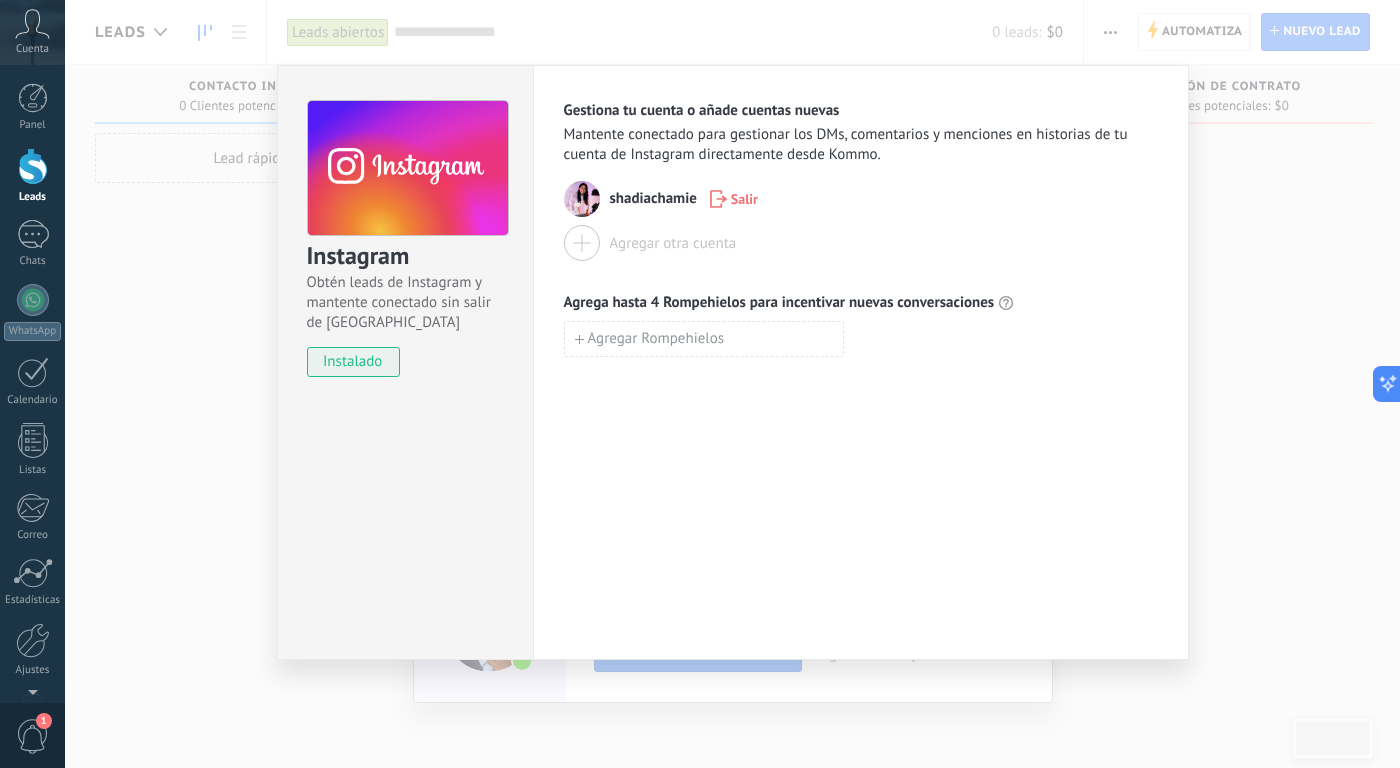 click on "Instagram Obtén leads de Instagram y mantente conectado sin salir de Kommo instalado Gestiona tu cuenta o añade cuentas nuevas Mantente conectado para gestionar los DMs, comentarios y menciones en historias de tu cuenta de Instagram directamente desde Kommo. shadiachamie Salir Agregar otra cuenta Agrega hasta 4 Rompehielos para incentivar nuevas conversaciones Agregar Rompehielos" at bounding box center (732, 384) 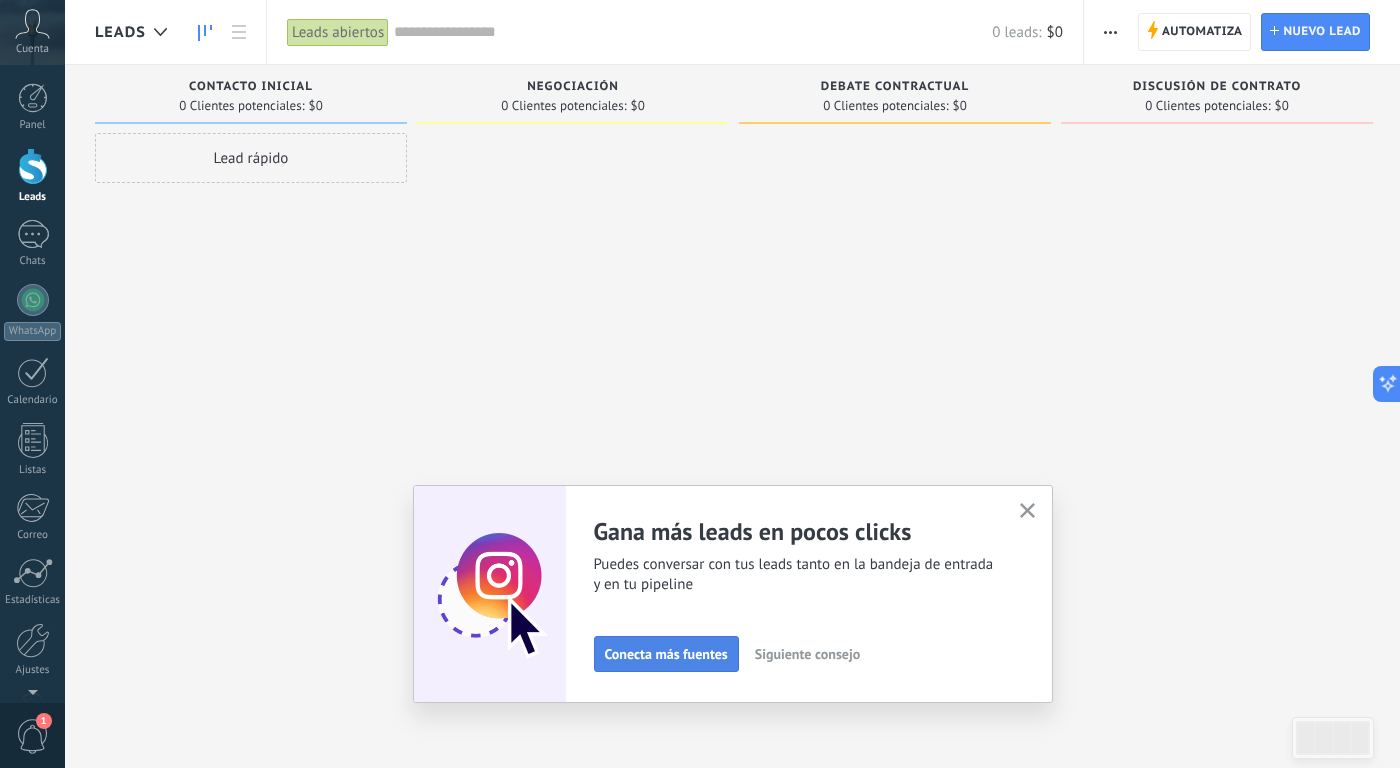 click on "Conecta más fuentes" at bounding box center [666, 654] 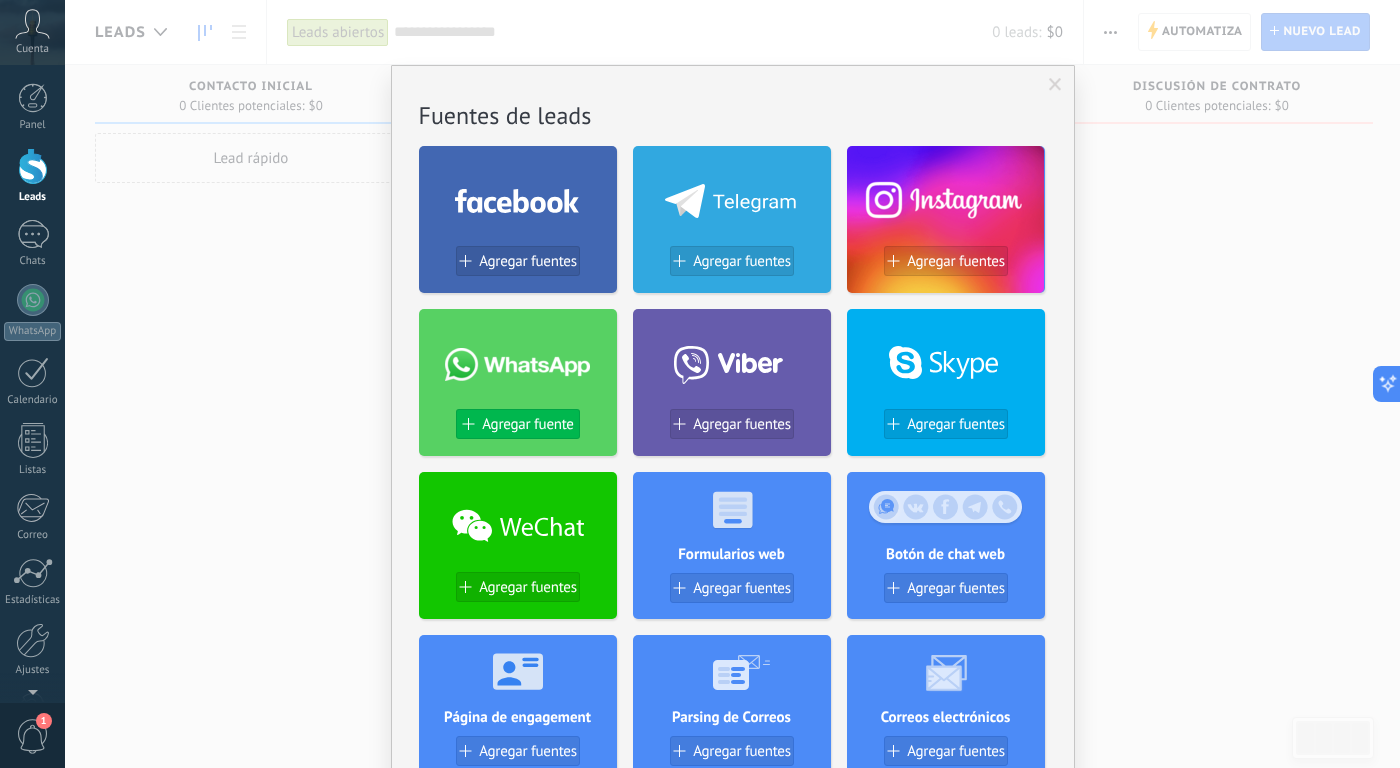 click on "Agregar fuente" at bounding box center [527, 424] 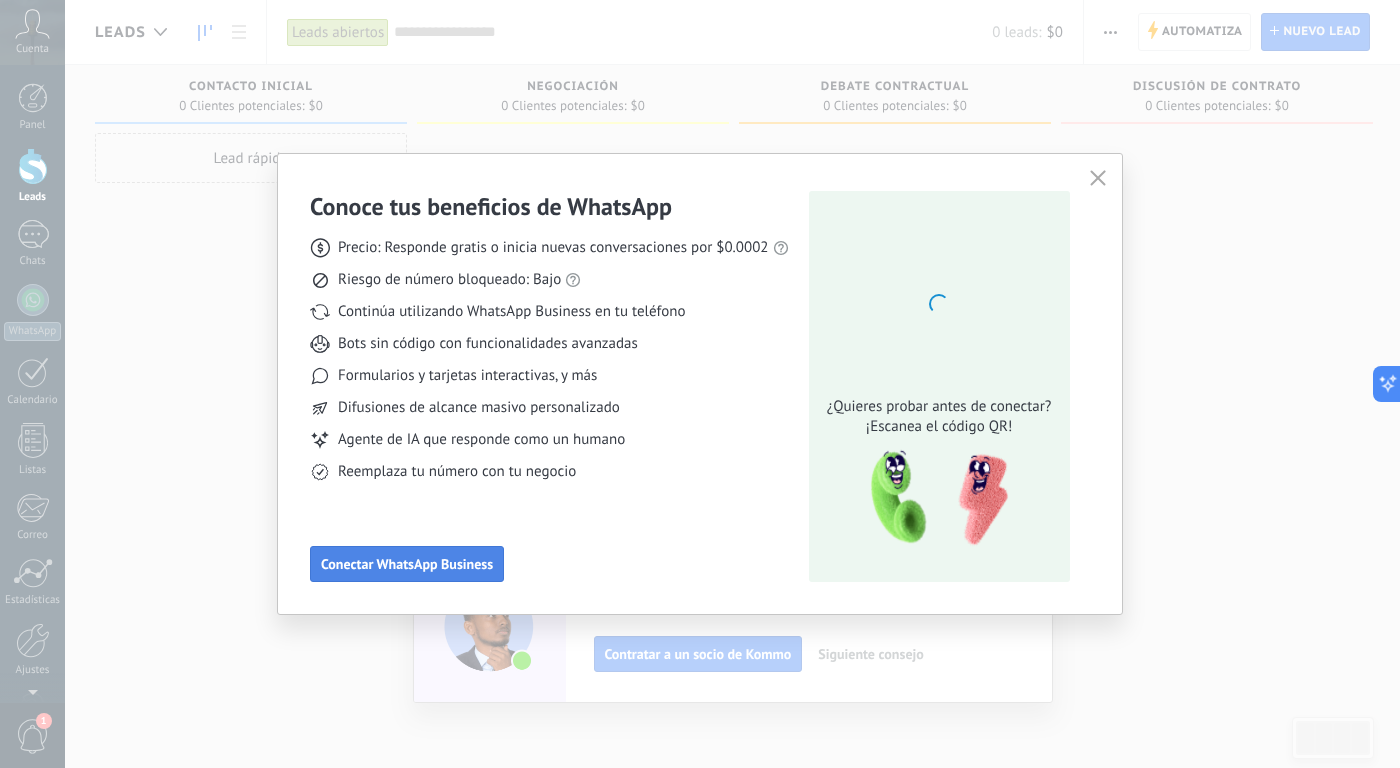 click on "Conectar WhatsApp Business" at bounding box center [407, 564] 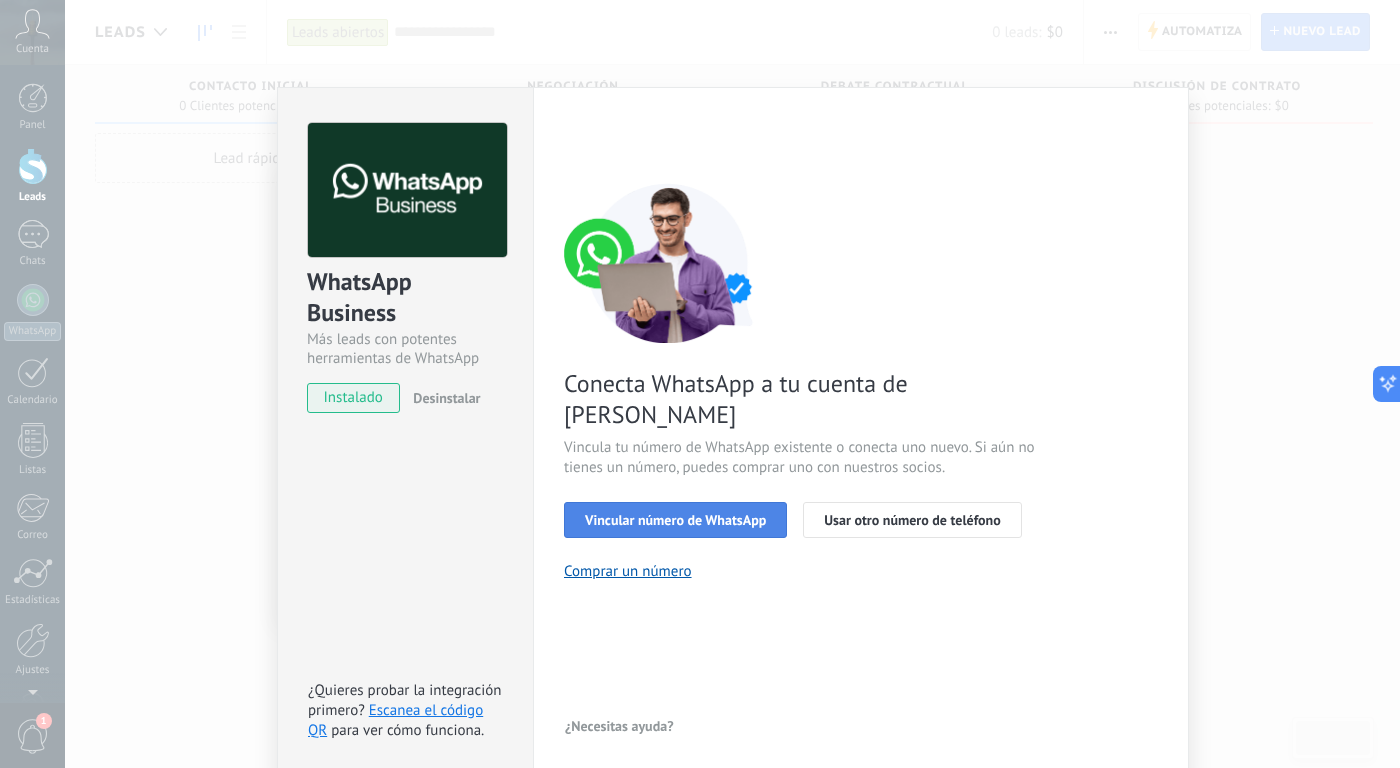 click on "Vincular número de WhatsApp" at bounding box center [675, 520] 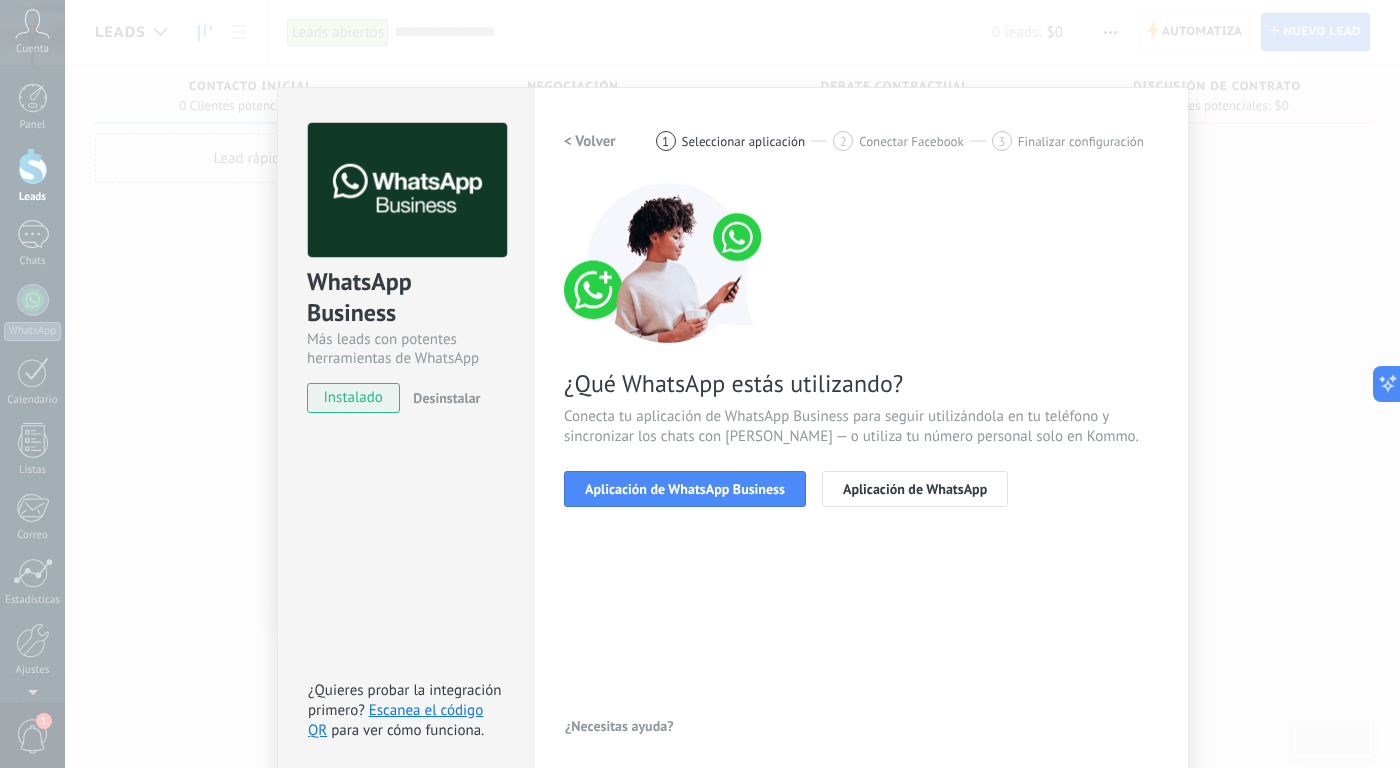 click on "Aplicación de WhatsApp Business" at bounding box center [685, 489] 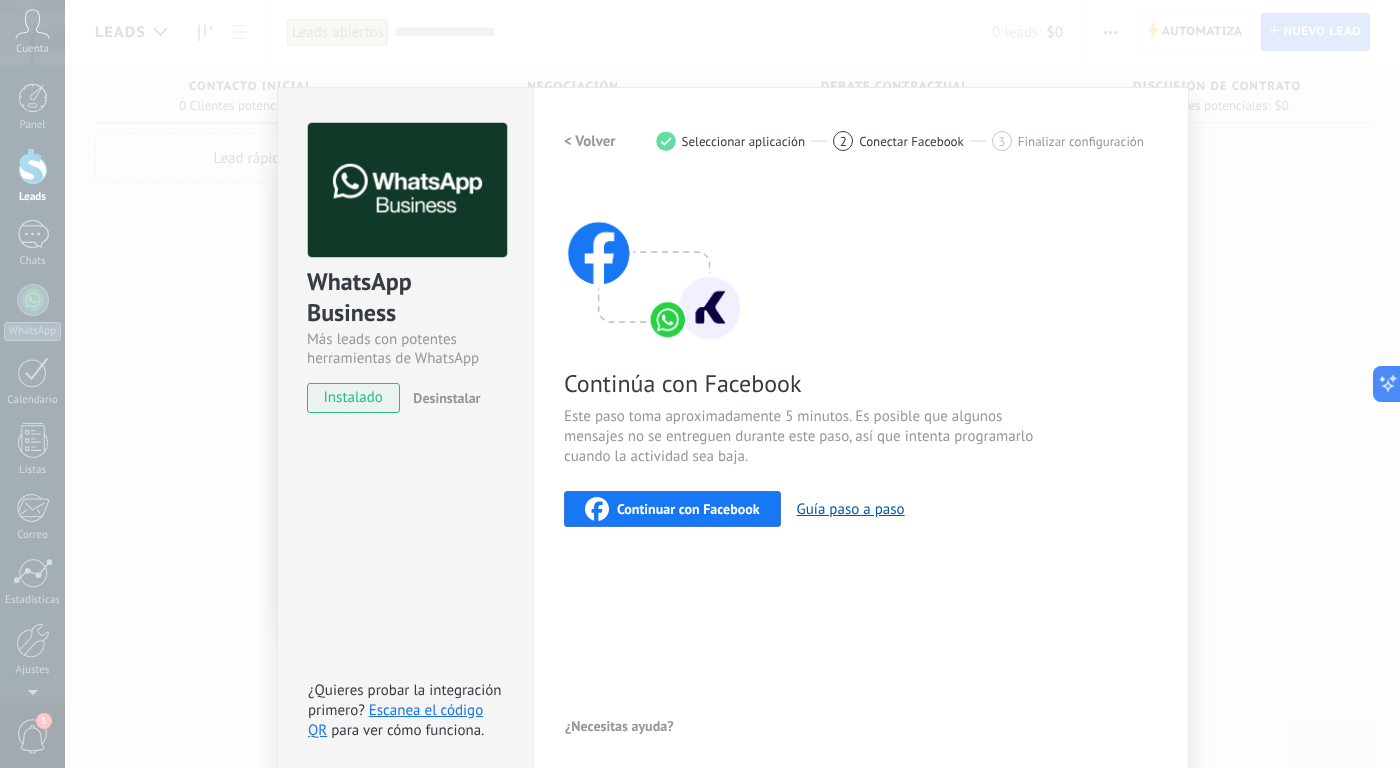 click on "WhatsApp Business Más leads con potentes herramientas de WhatsApp instalado Desinstalar ¿Quieres probar la integración primero?   Escanea el código QR   para ver cómo funciona. Configuraciones Autorizaciones Esta pestaña registra a los usuarios que han concedido acceso a las integración a esta cuenta. Si deseas remover la posibilidad que un usuario pueda enviar solicitudes a la cuenta en nombre de esta integración, puedes revocar el acceso. Si el acceso a todos los usuarios es revocado, la integración dejará de funcionar. Esta aplicacion está instalada, pero nadie le ha dado acceso aun. WhatsApp Cloud API más _:  Guardar < Volver 1 Seleccionar aplicación 2 Conectar Facebook  3 Finalizar configuración Continúa con Facebook Este paso toma aproximadamente 5 minutos. Es posible que algunos mensajes no se entreguen durante este paso, así que intenta programarlo cuando la actividad sea baja. Continuar con Facebook Guía paso a paso ¿Necesitas ayuda?" at bounding box center (732, 384) 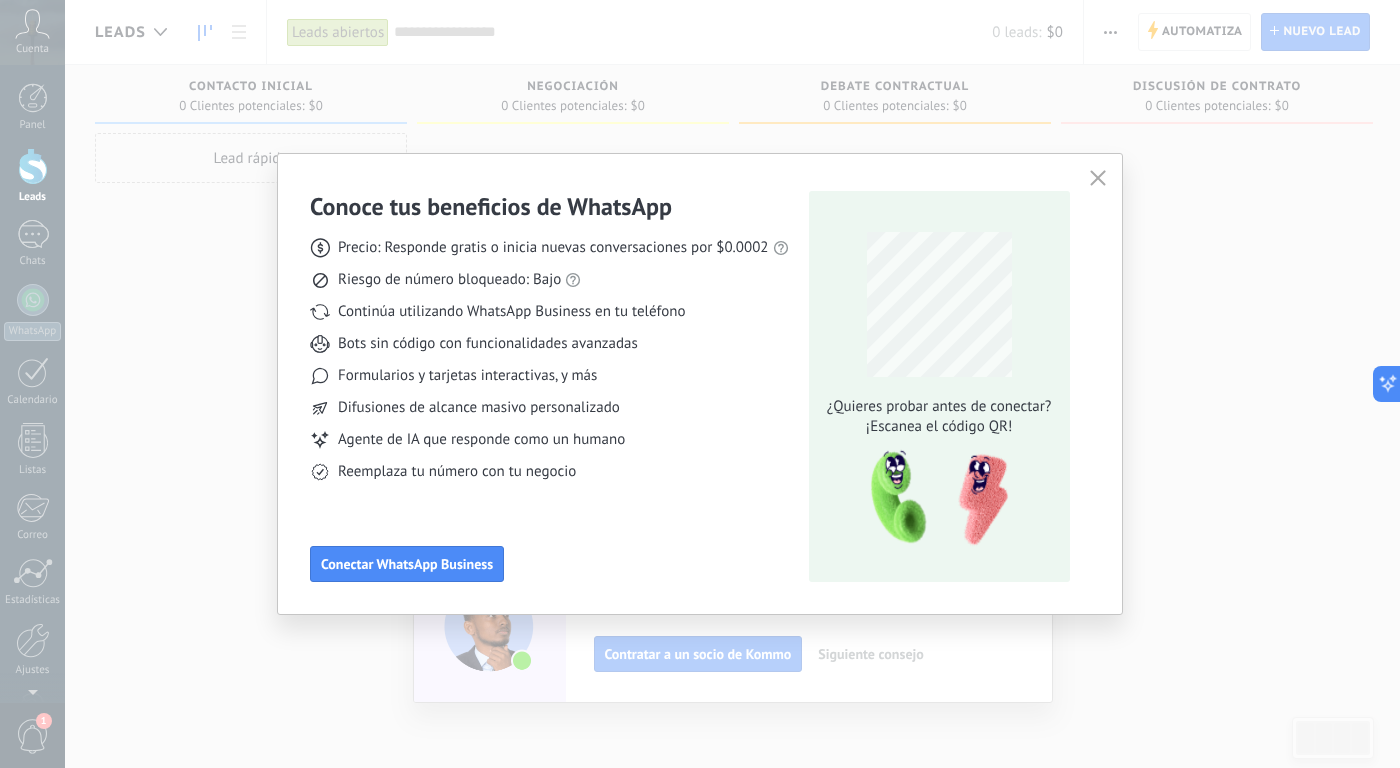 click at bounding box center (1098, 179) 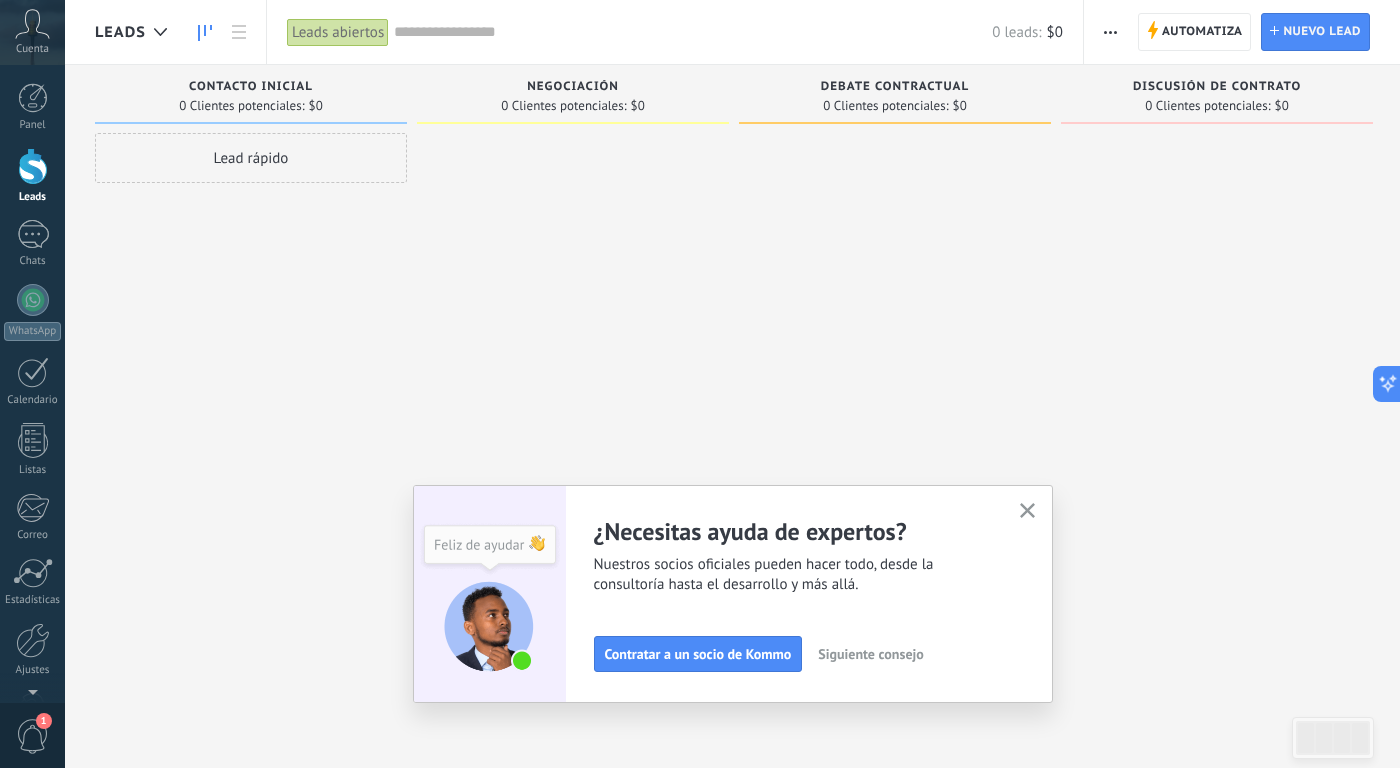 scroll, scrollTop: 0, scrollLeft: 0, axis: both 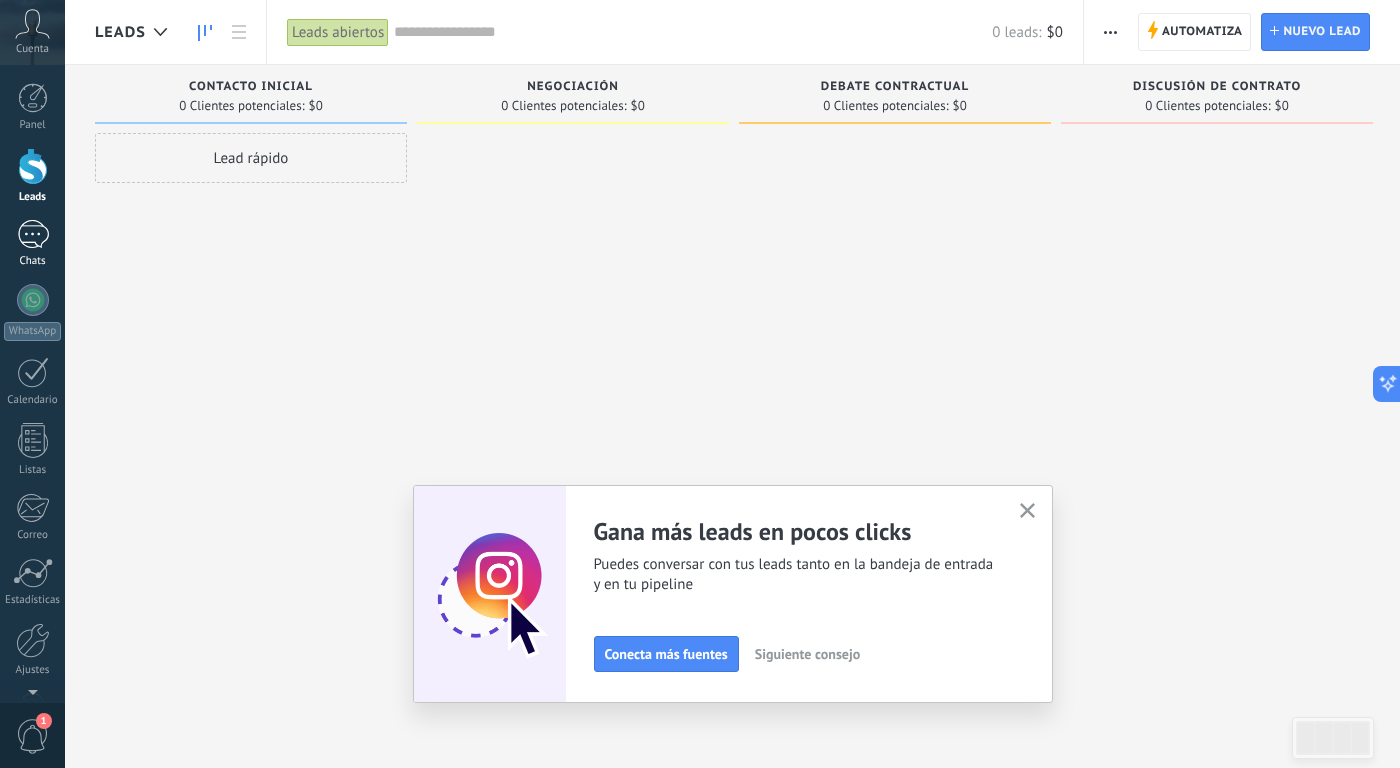 click at bounding box center [33, 234] 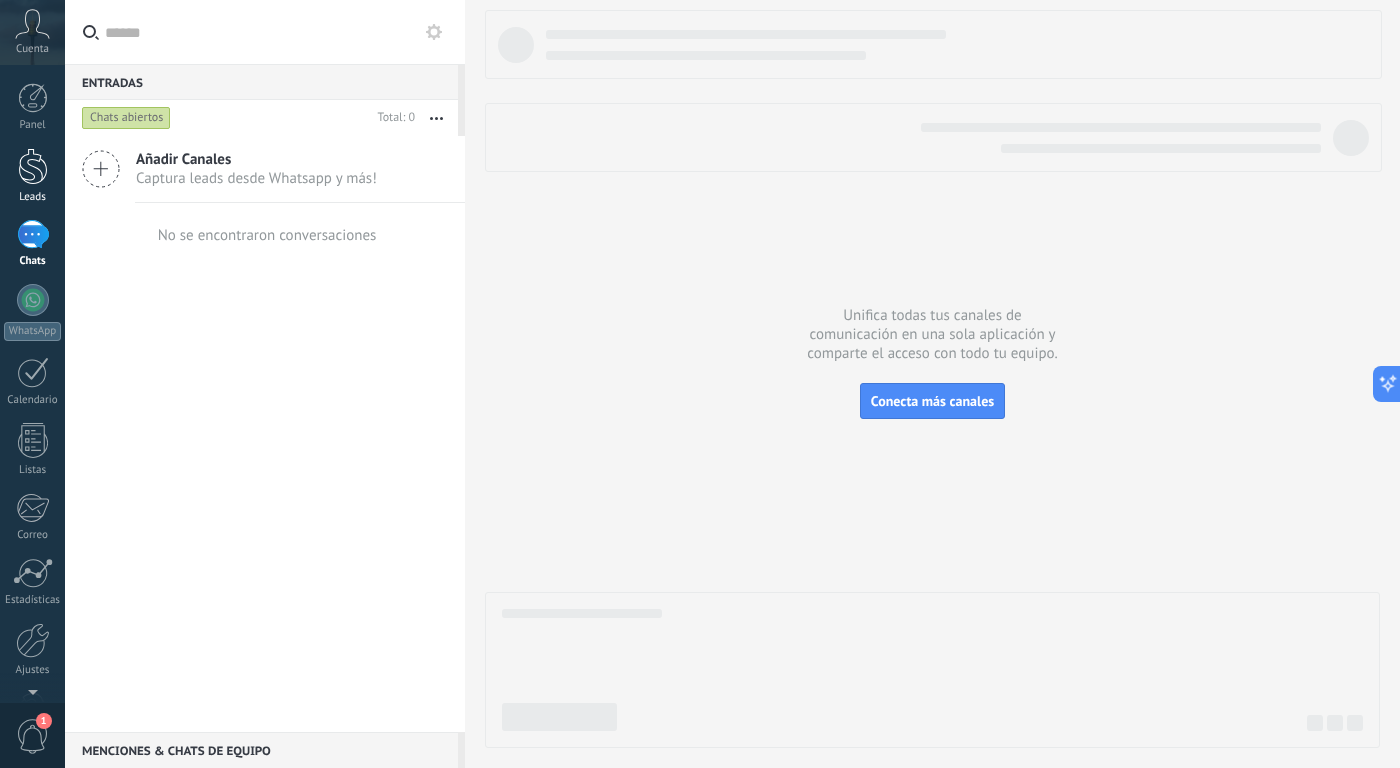 click at bounding box center (33, 166) 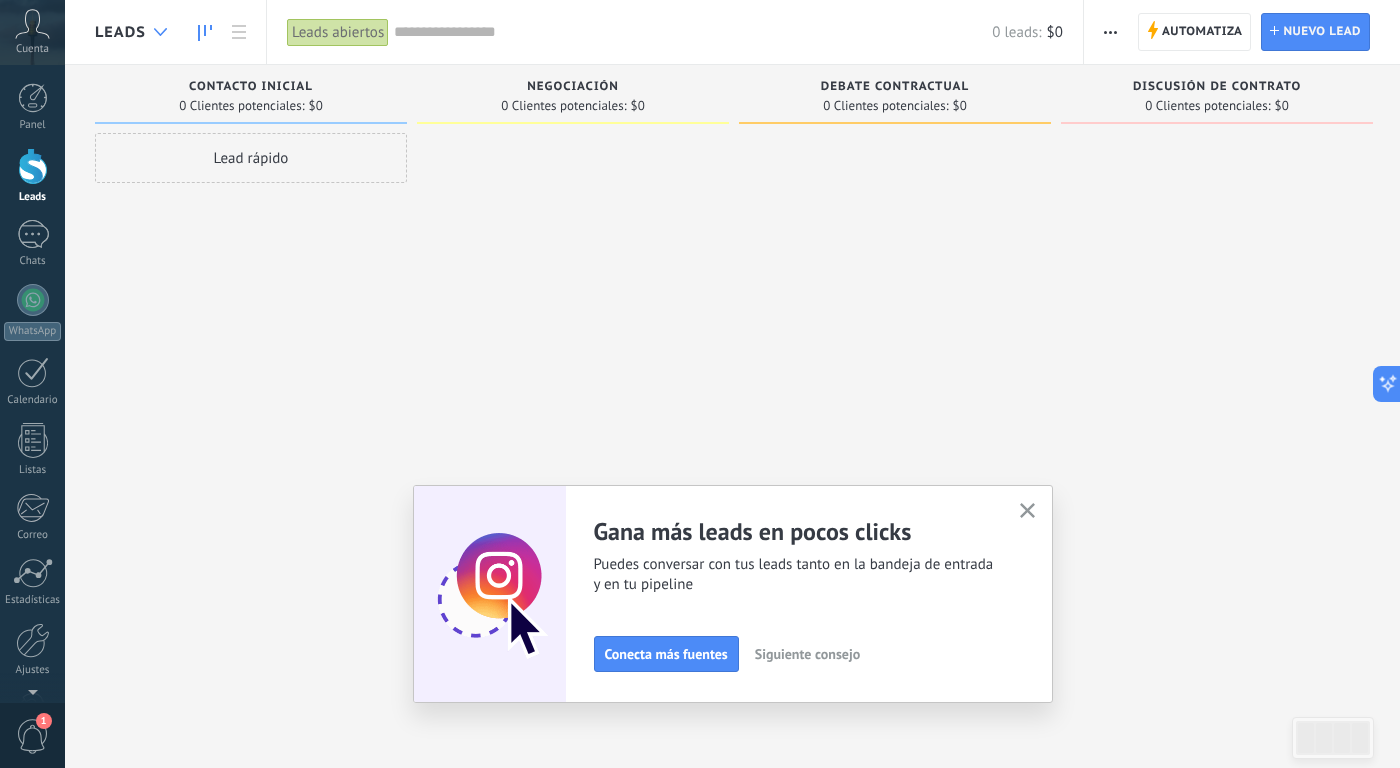click at bounding box center (160, 32) 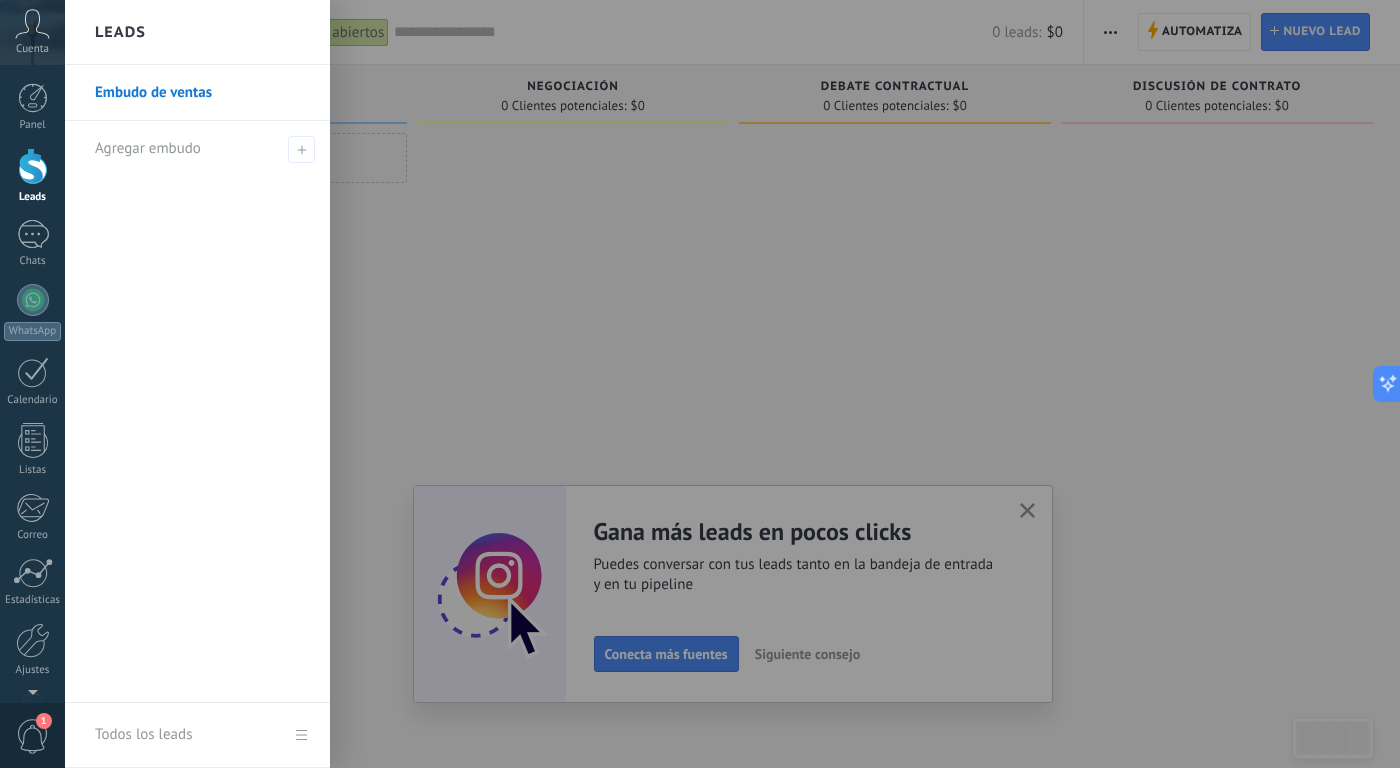 click at bounding box center [33, 166] 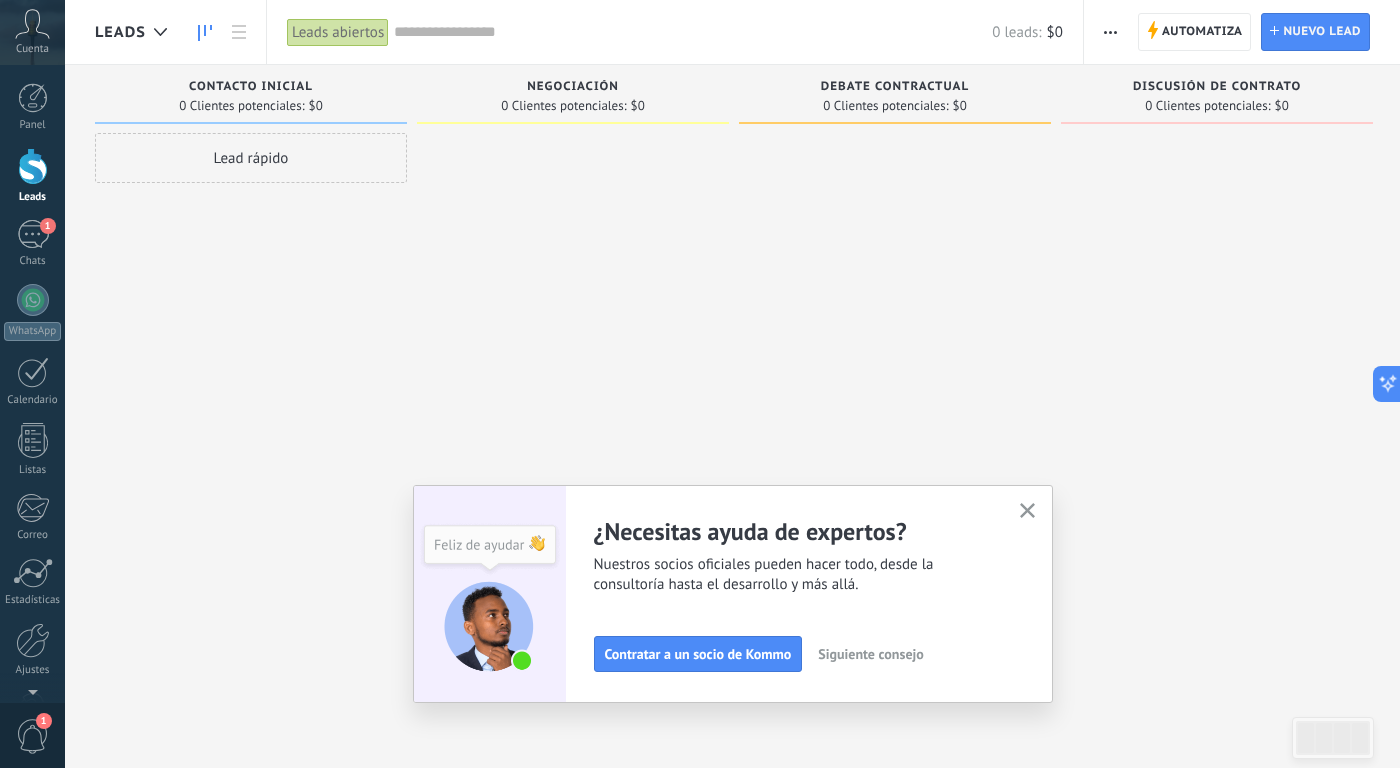 click 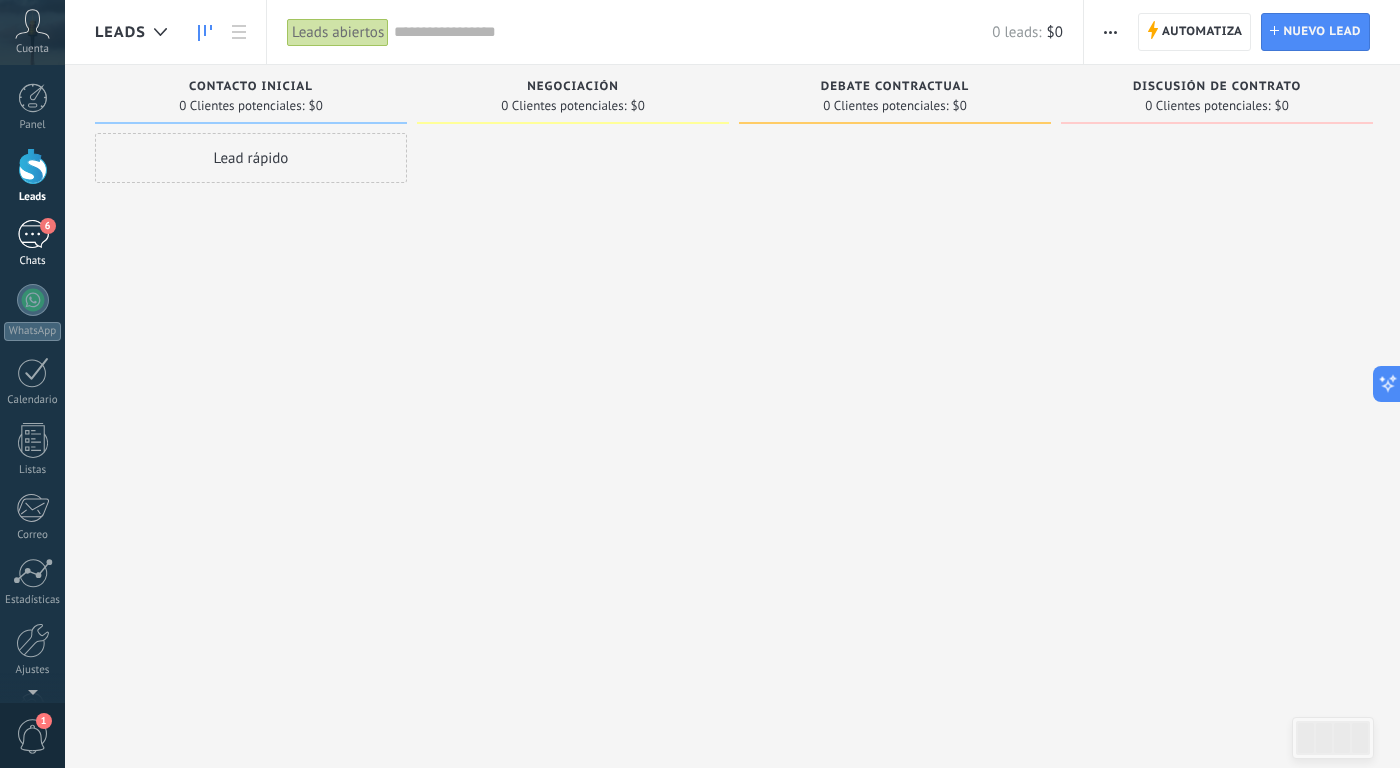 click on "6" at bounding box center (33, 234) 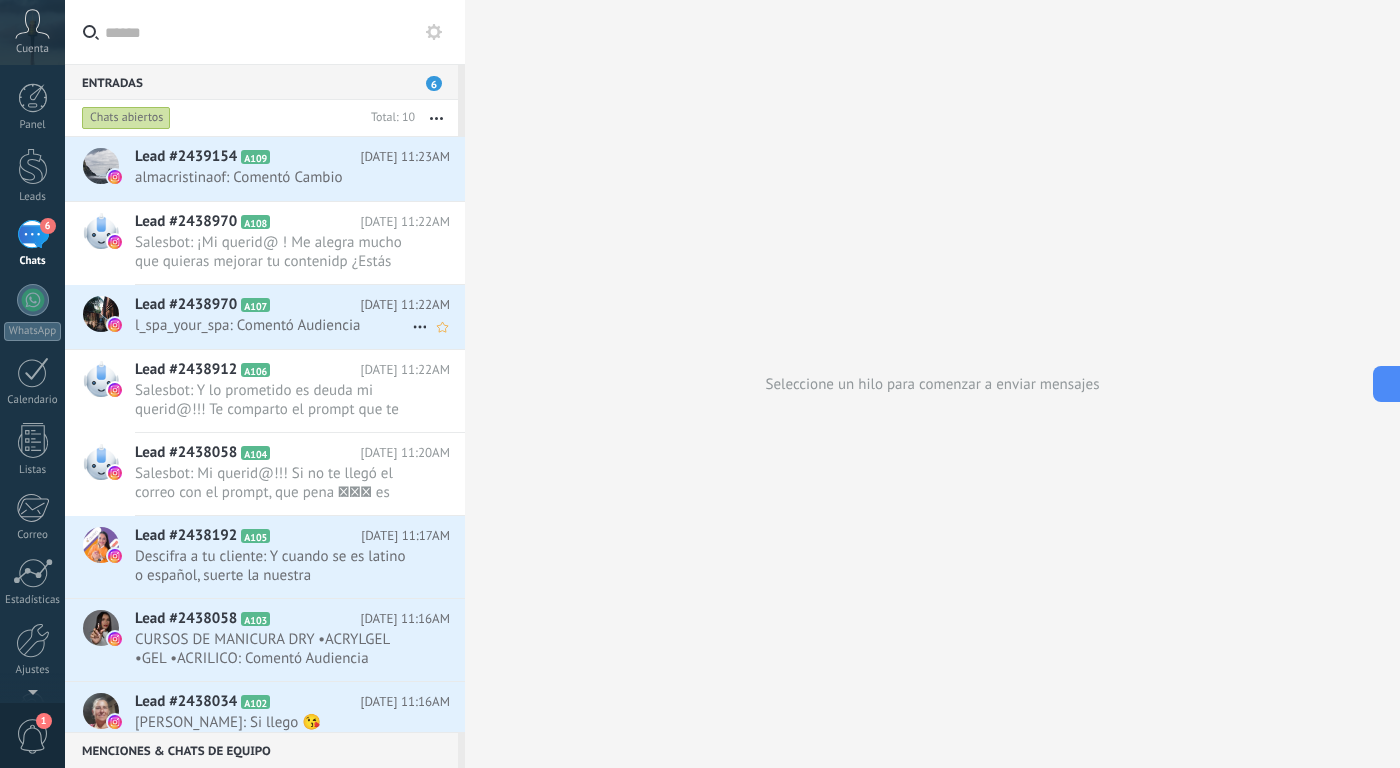 scroll, scrollTop: 0, scrollLeft: 0, axis: both 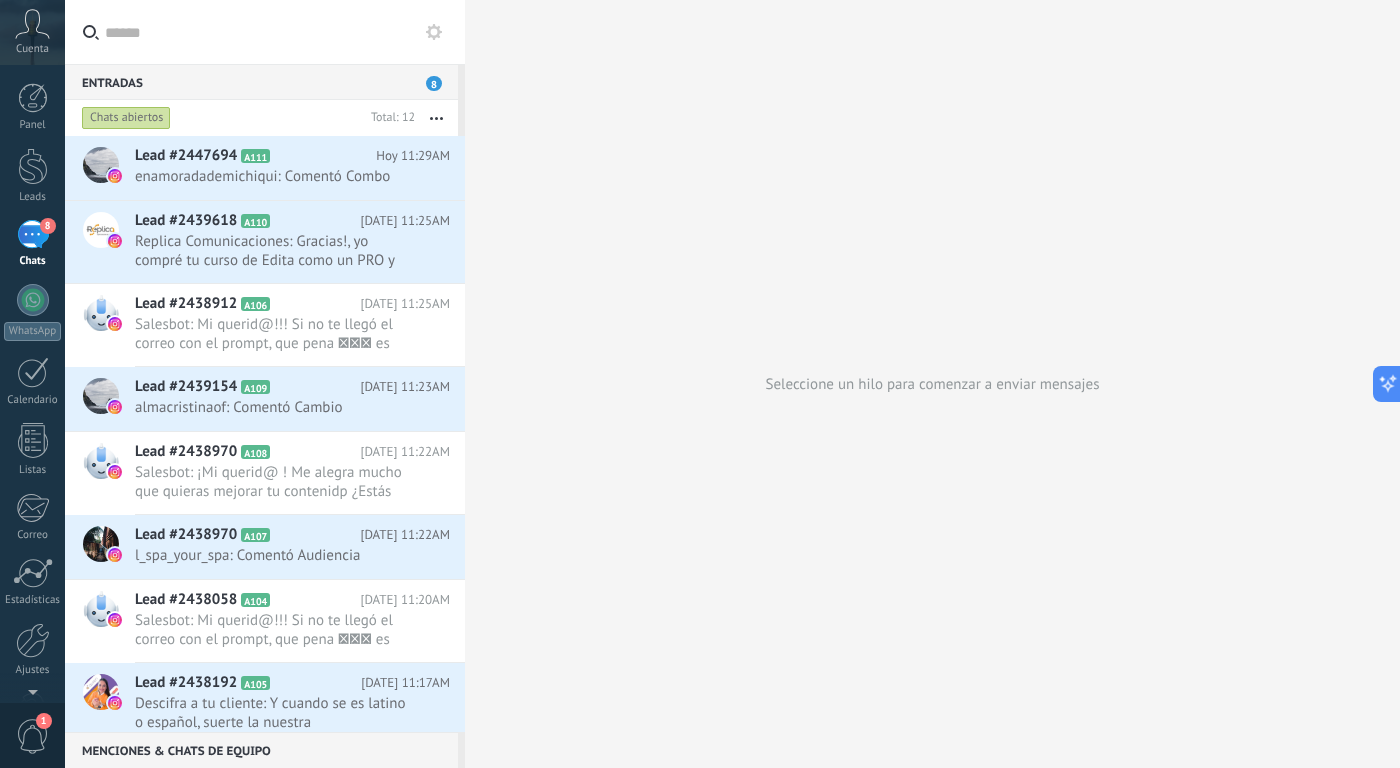 click 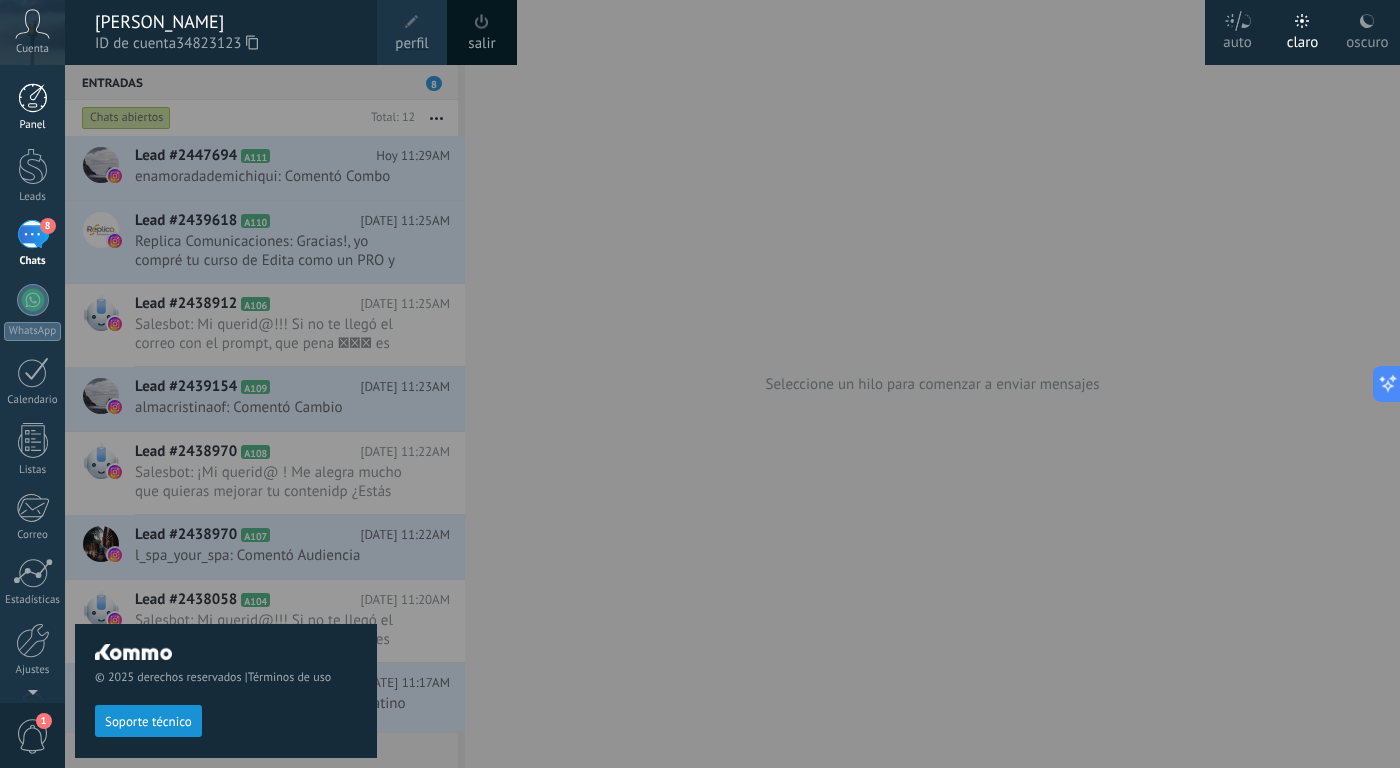 click on "Panel" at bounding box center (32, 107) 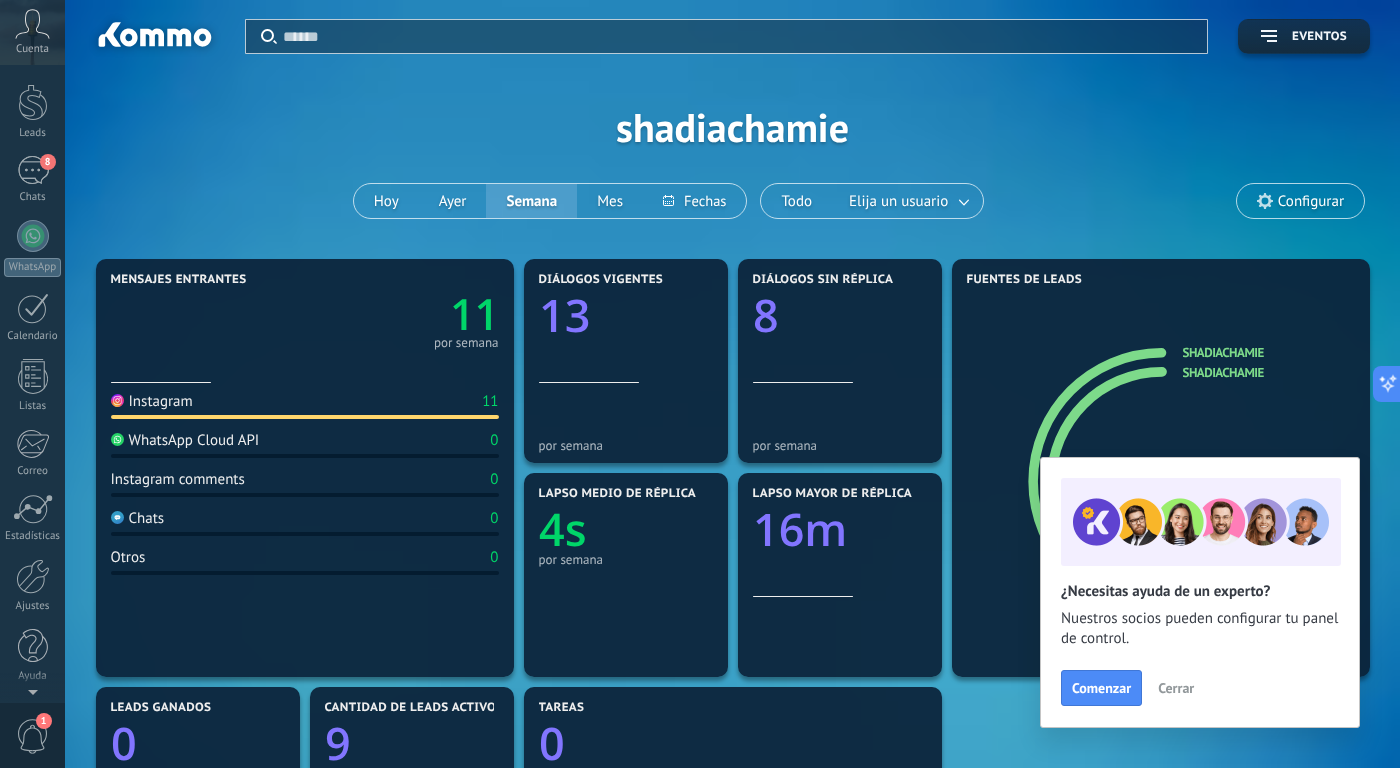 scroll, scrollTop: 0, scrollLeft: 0, axis: both 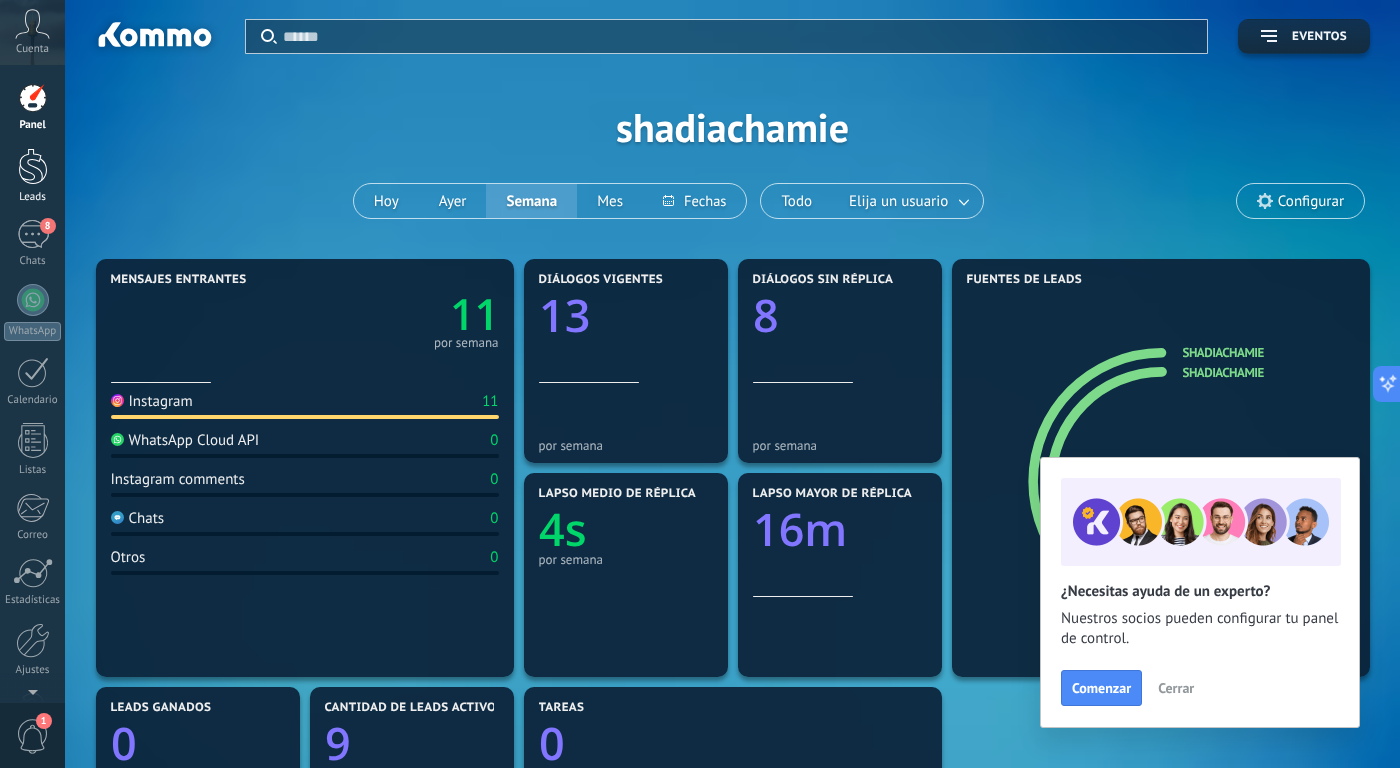 click at bounding box center [33, 166] 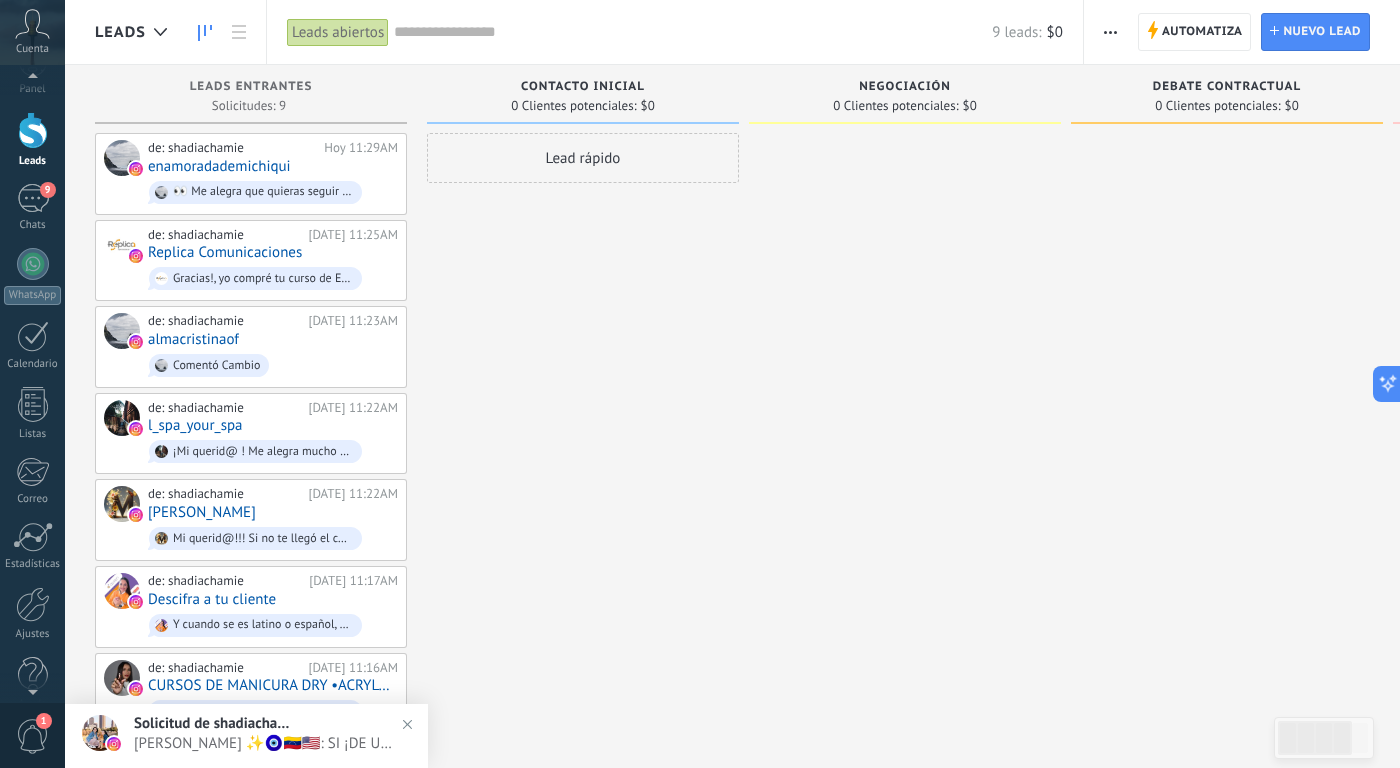 scroll, scrollTop: 57, scrollLeft: 0, axis: vertical 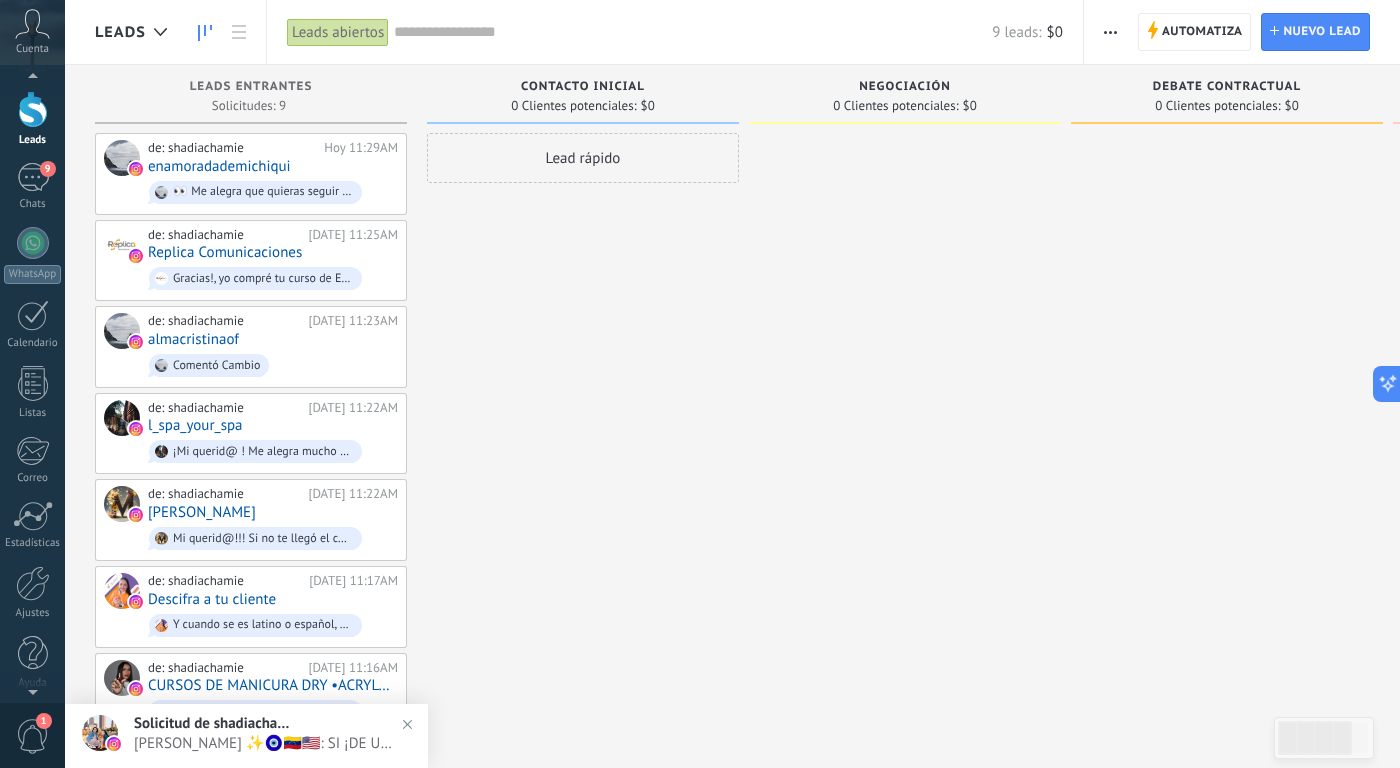 click on "1" at bounding box center (33, 736) 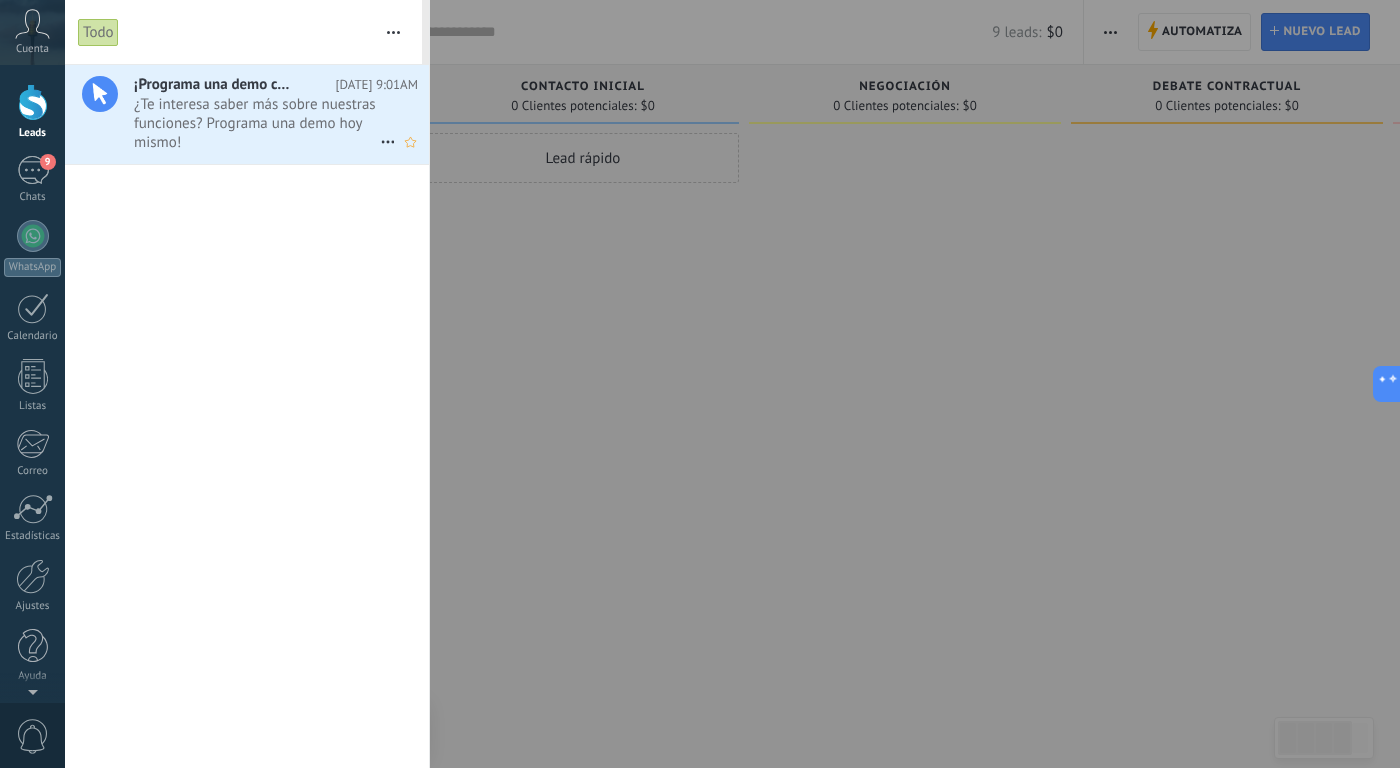 scroll, scrollTop: 0, scrollLeft: 0, axis: both 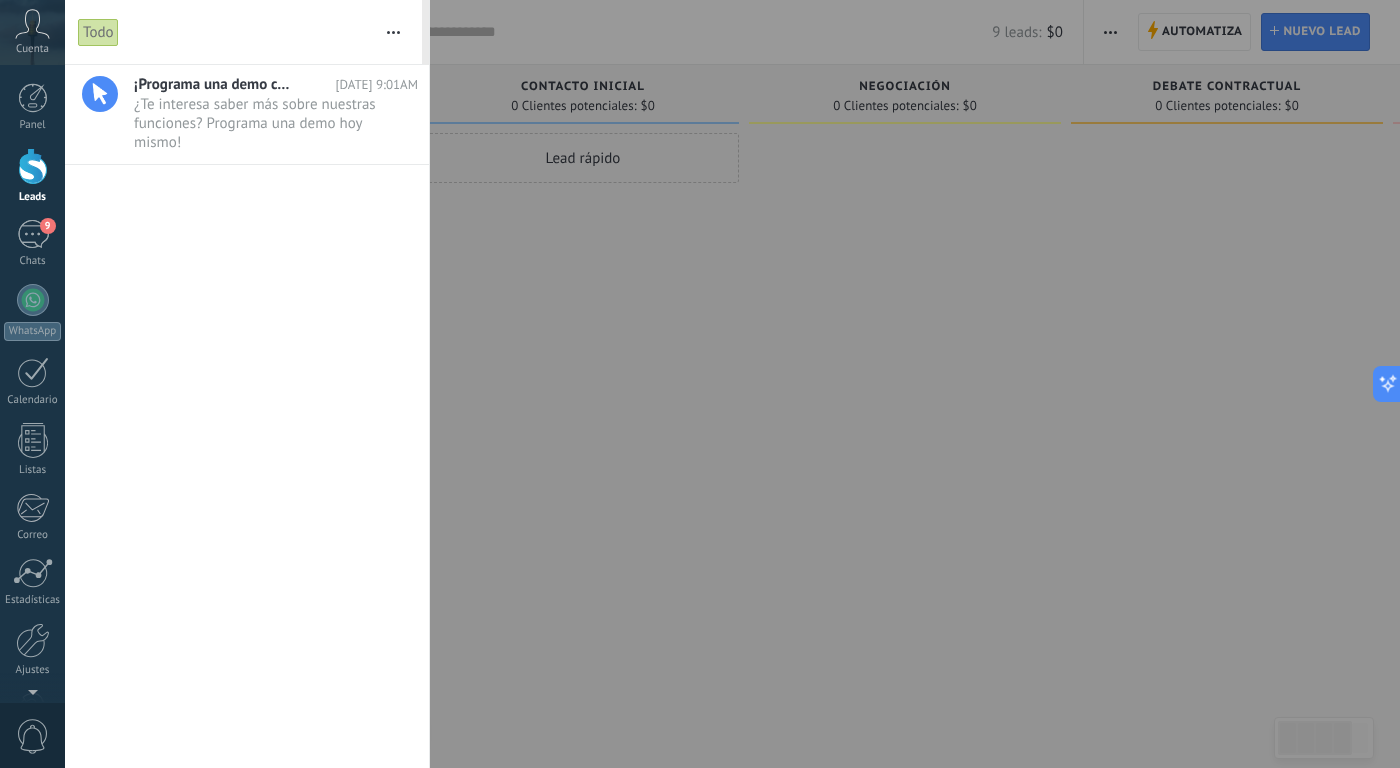 click at bounding box center [700, 384] 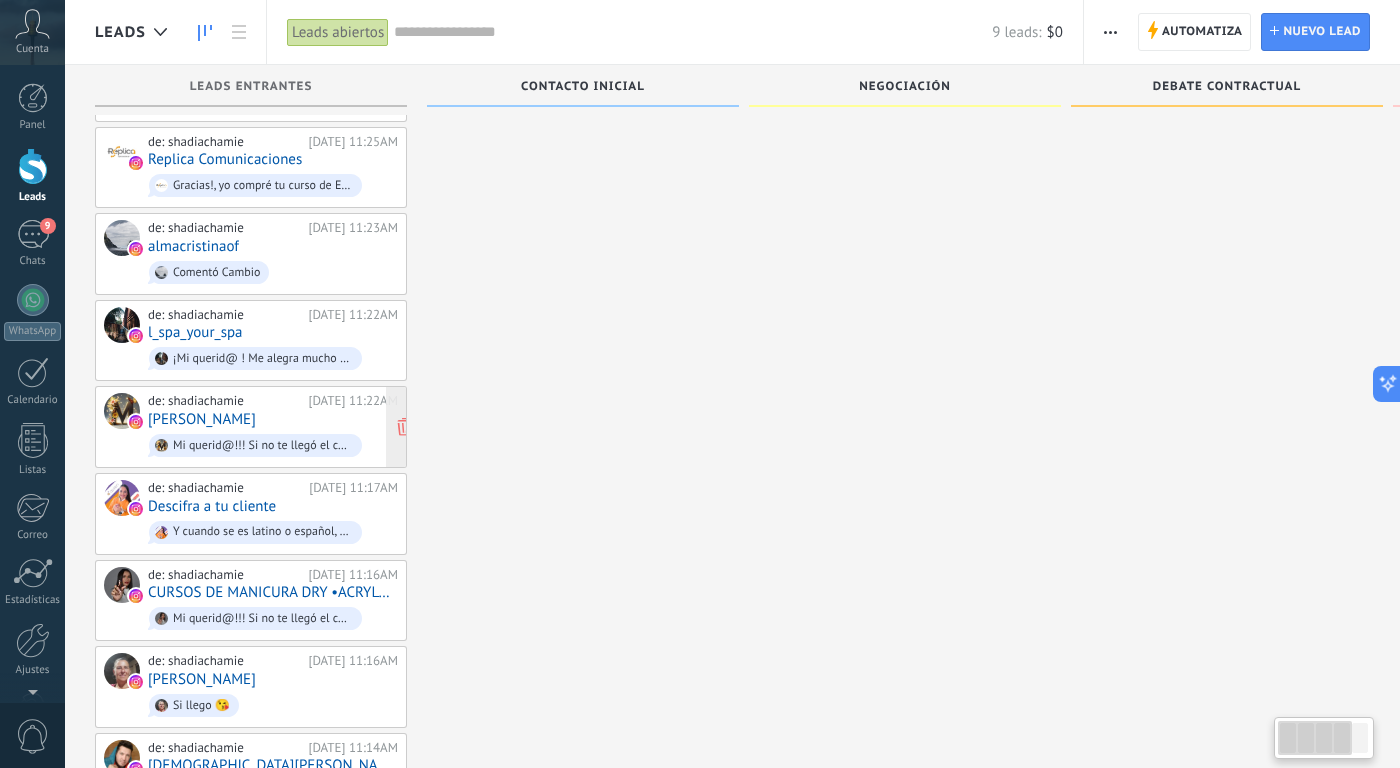 scroll, scrollTop: 95, scrollLeft: 0, axis: vertical 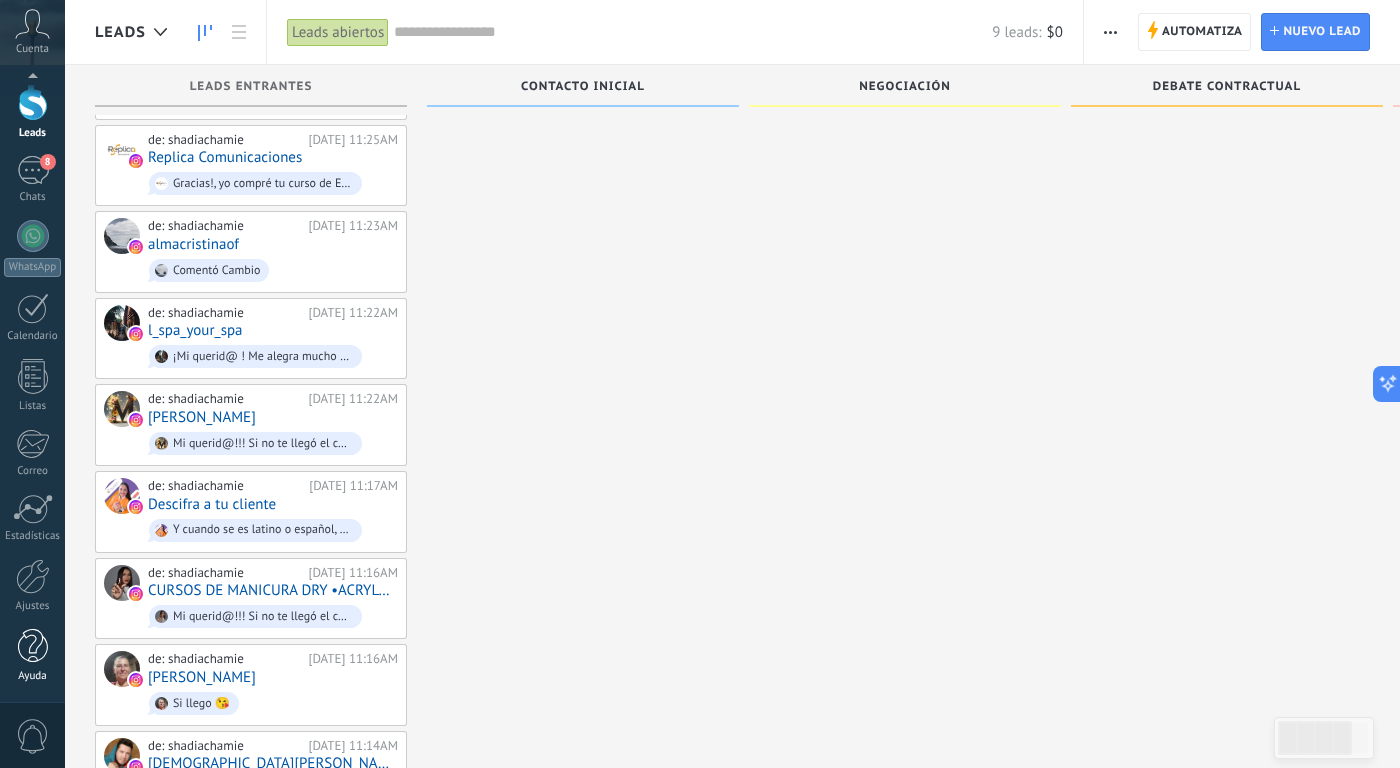click at bounding box center [33, 646] 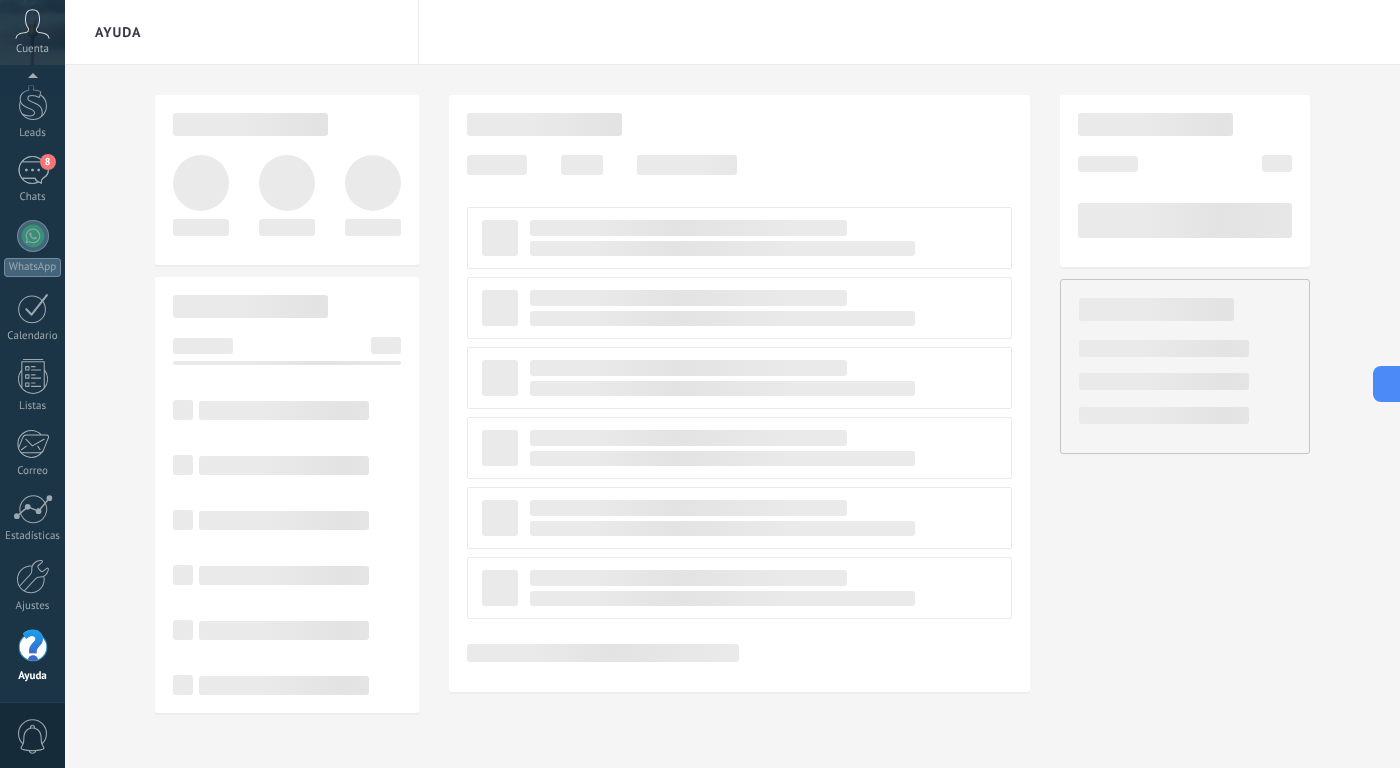scroll, scrollTop: 0, scrollLeft: 0, axis: both 